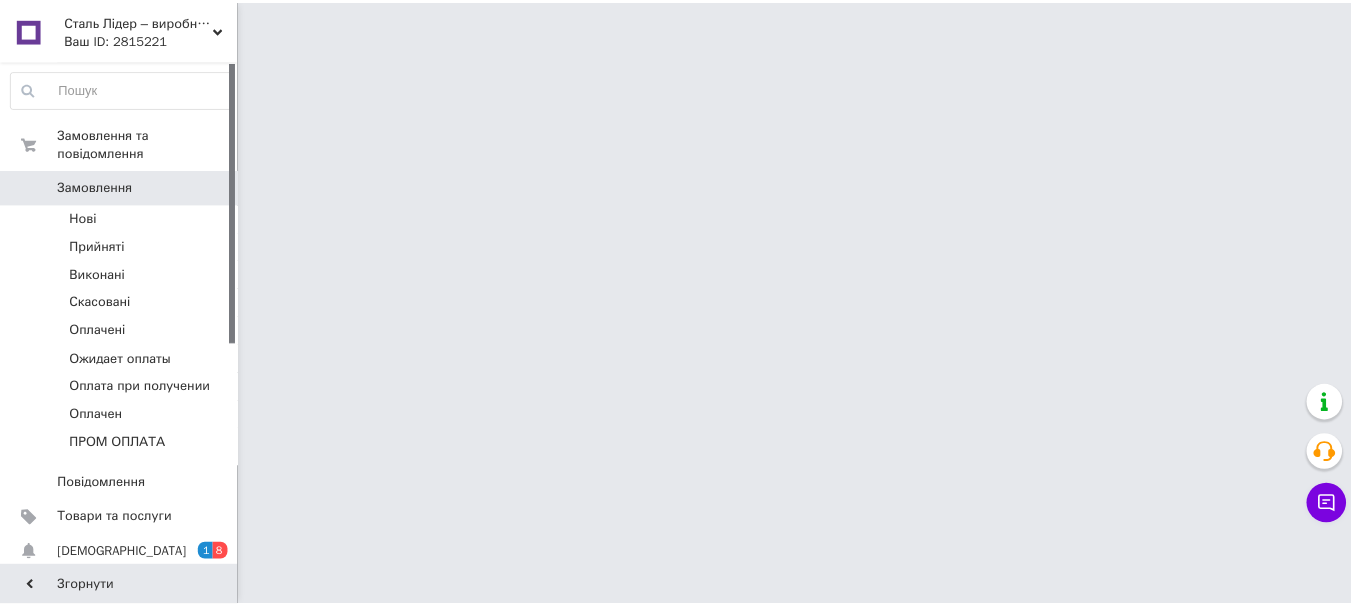 scroll, scrollTop: 0, scrollLeft: 0, axis: both 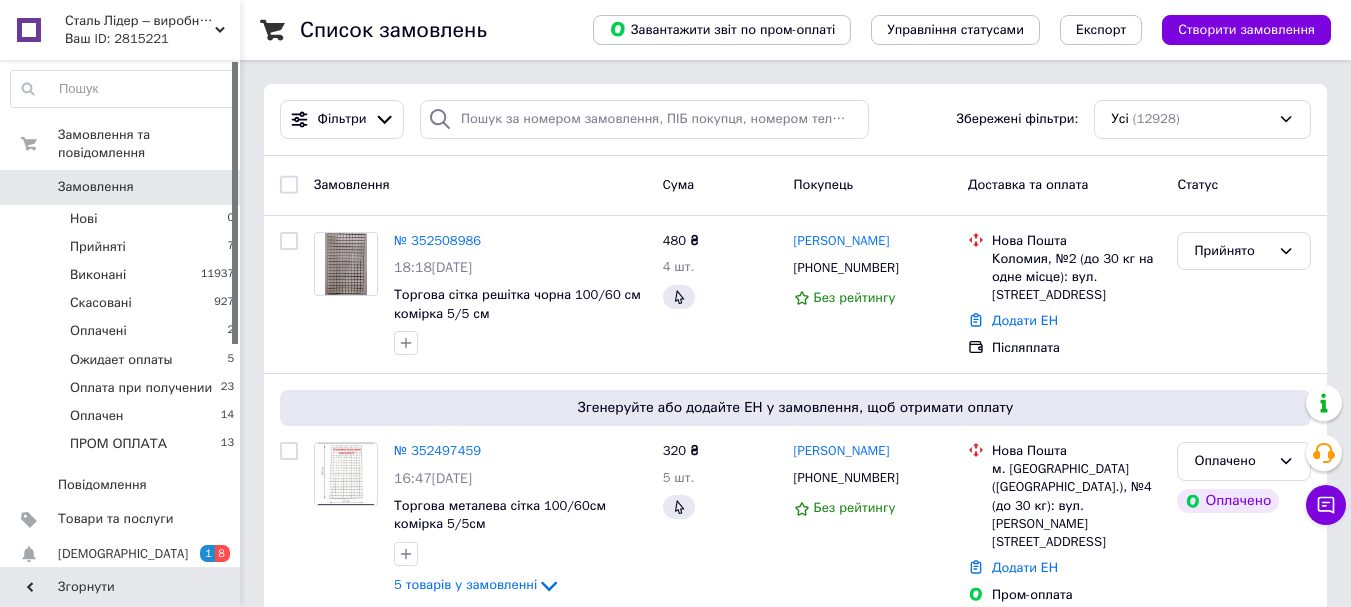 click on "[DEMOGRAPHIC_DATA]" at bounding box center [123, 554] 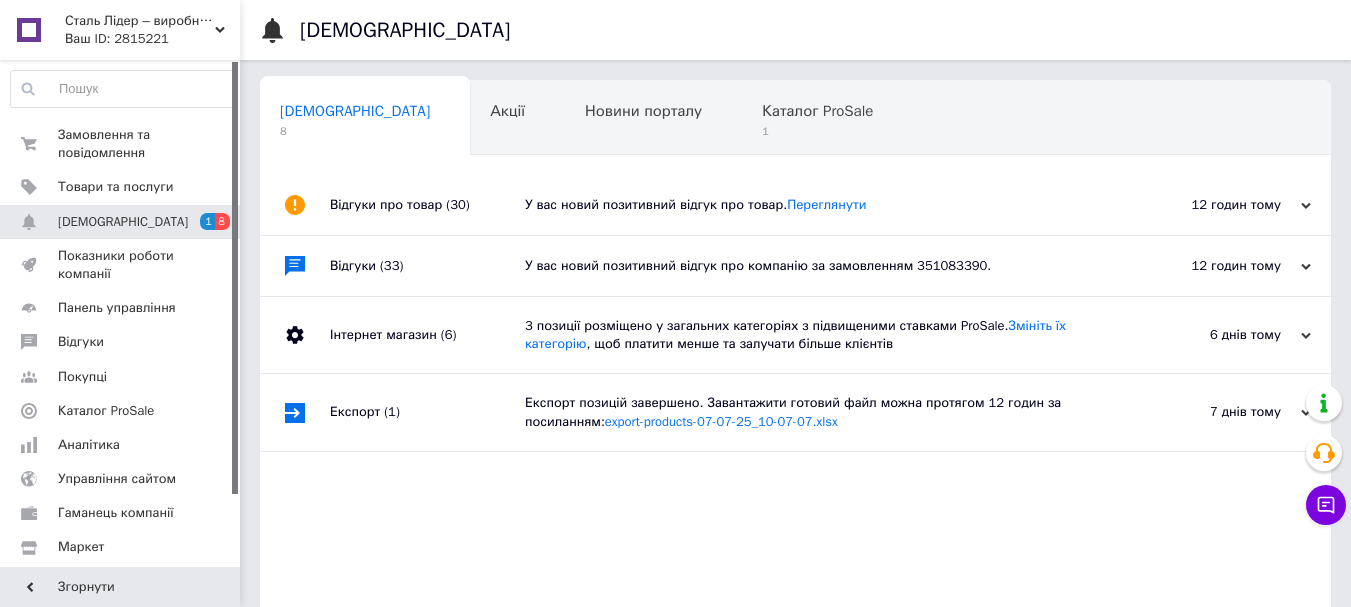 click on "У вас новий позитивний відгук про компанію за замовленням 351083390." at bounding box center (818, 266) 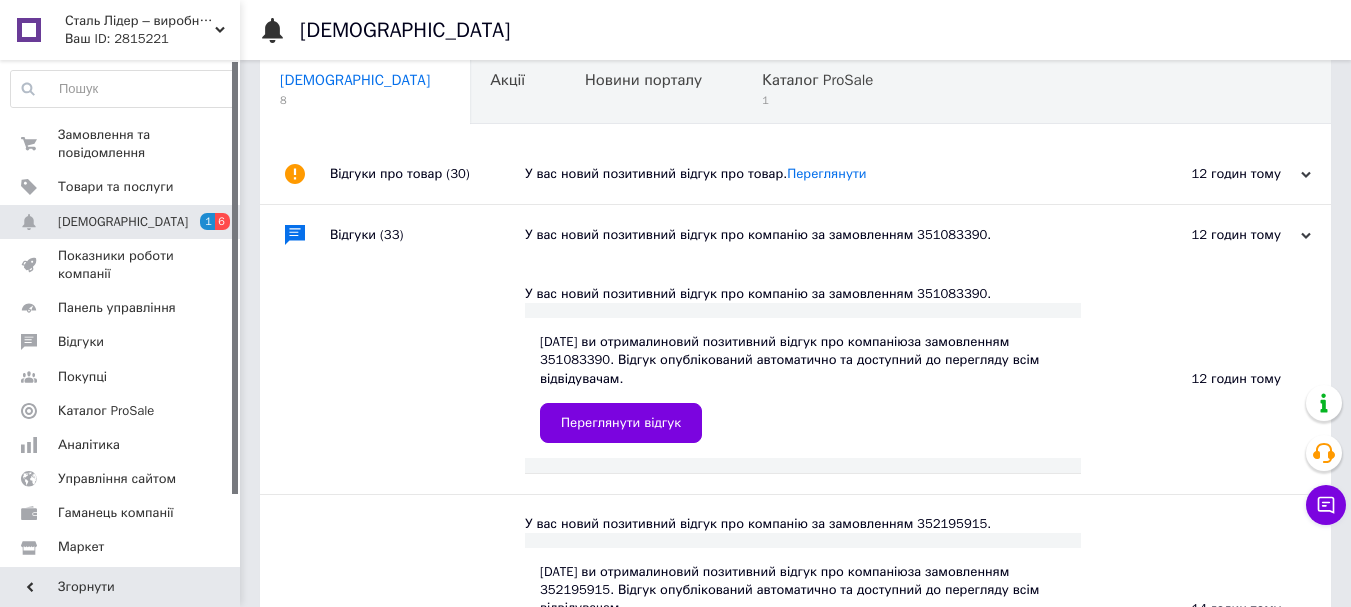 scroll, scrollTop: 0, scrollLeft: 0, axis: both 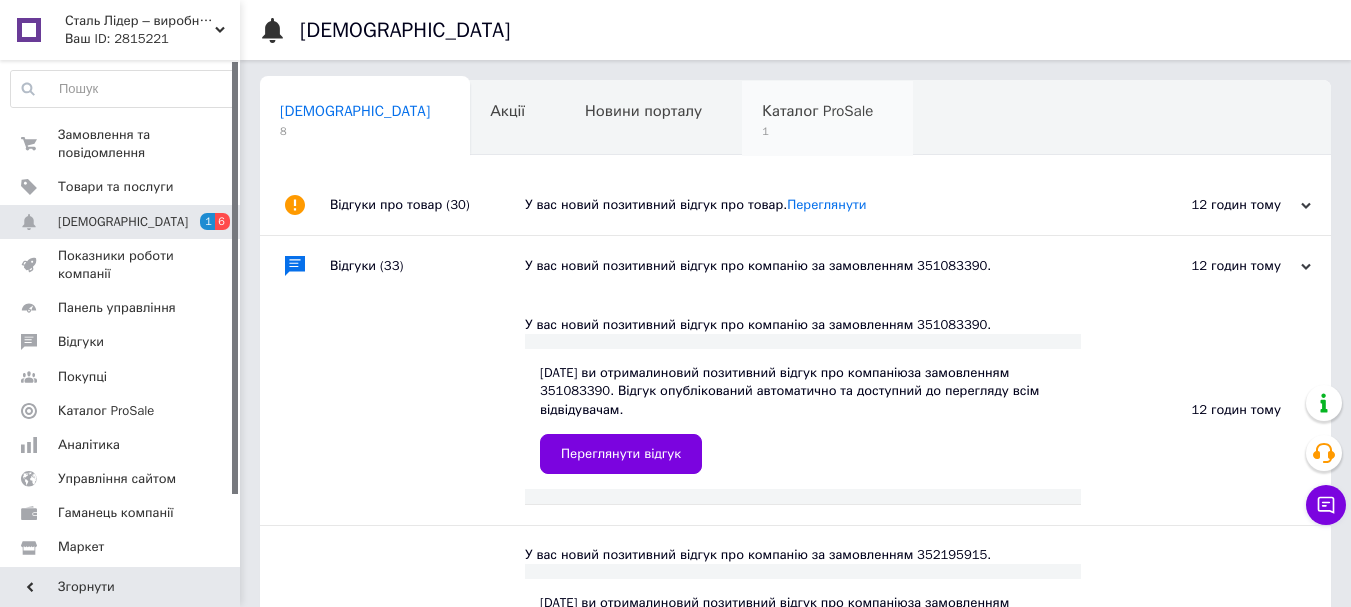 click on "1" at bounding box center [817, 131] 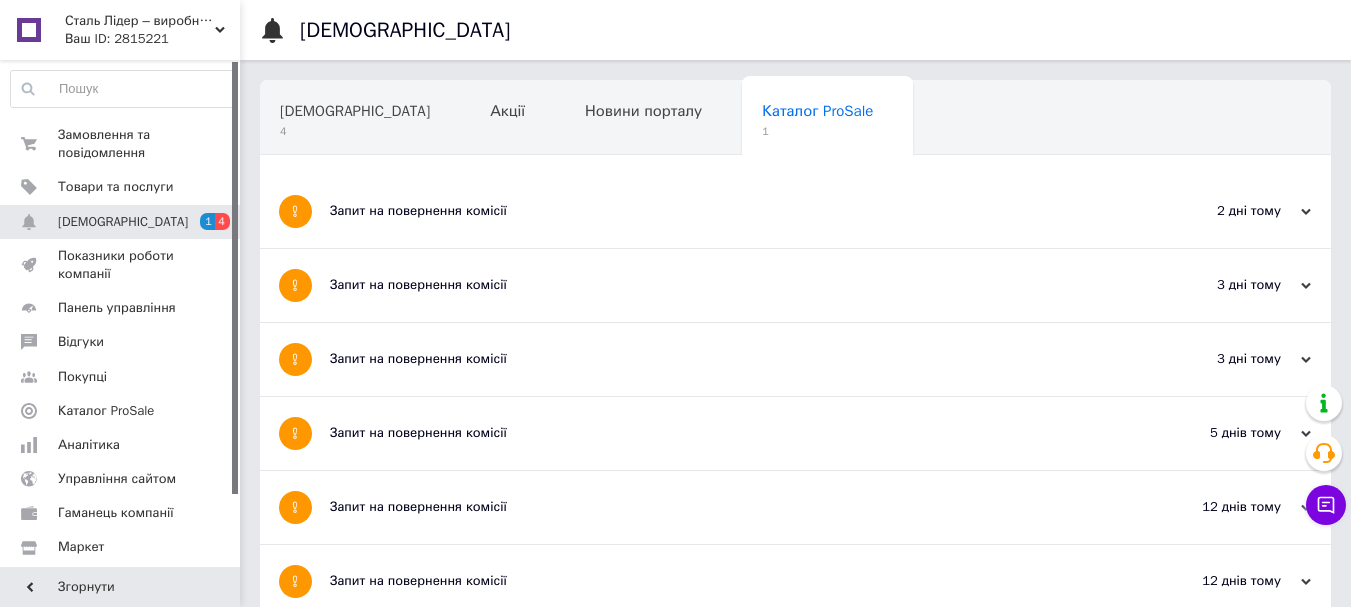 click on "Запит на повернення комісії" at bounding box center [720, 211] 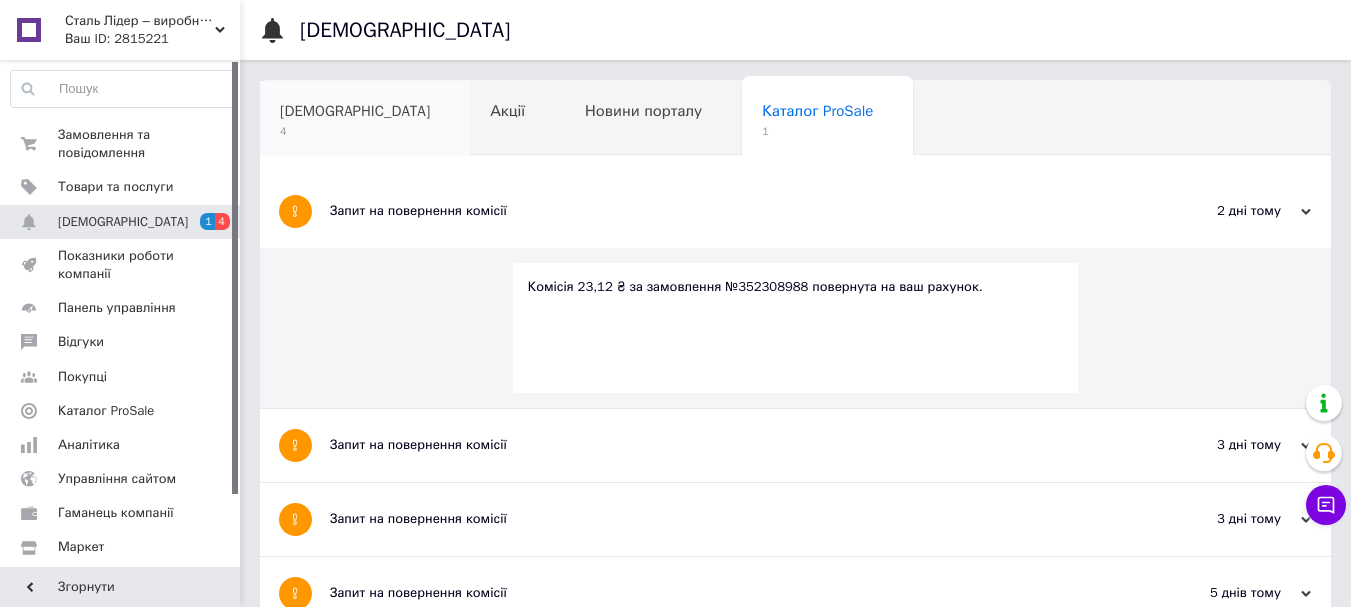 click on "[DEMOGRAPHIC_DATA] 4" at bounding box center (365, 119) 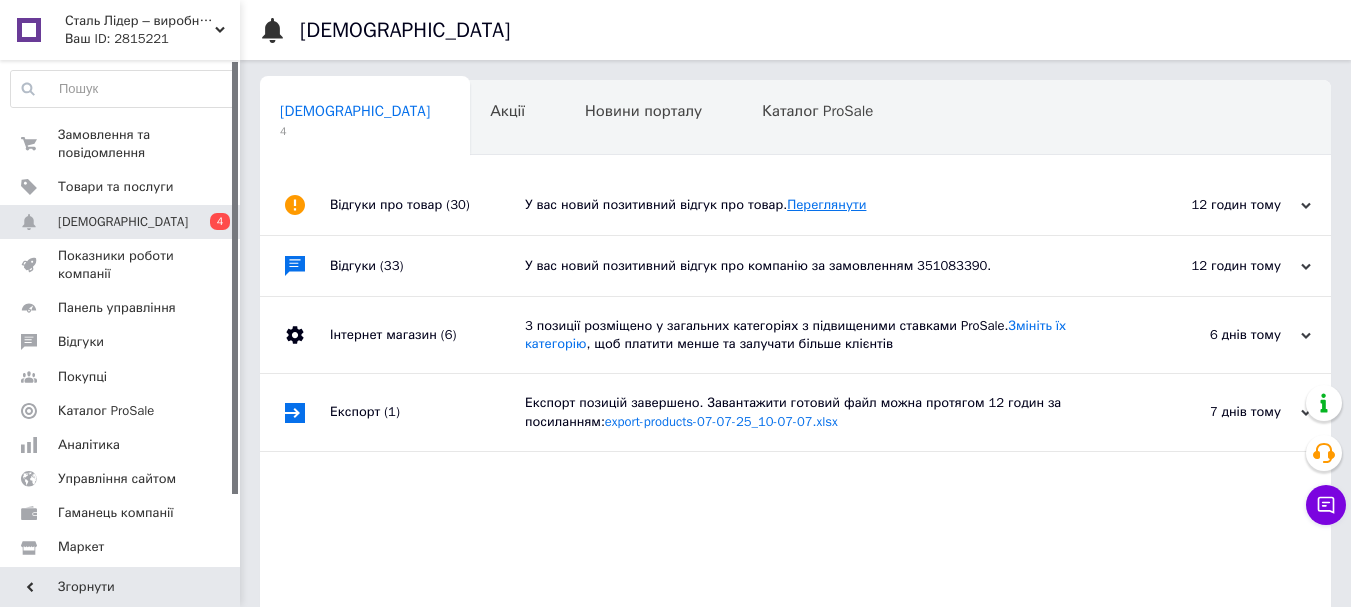 click on "Переглянути" at bounding box center (826, 204) 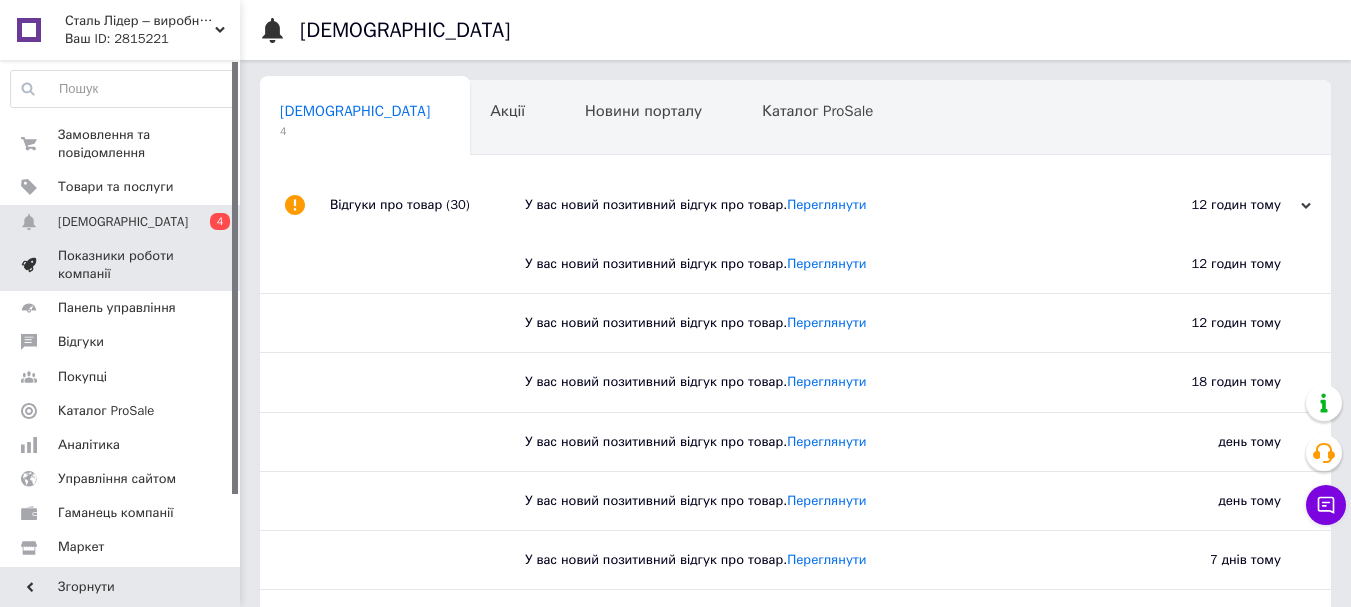 click on "Показники роботи компанії" at bounding box center [121, 265] 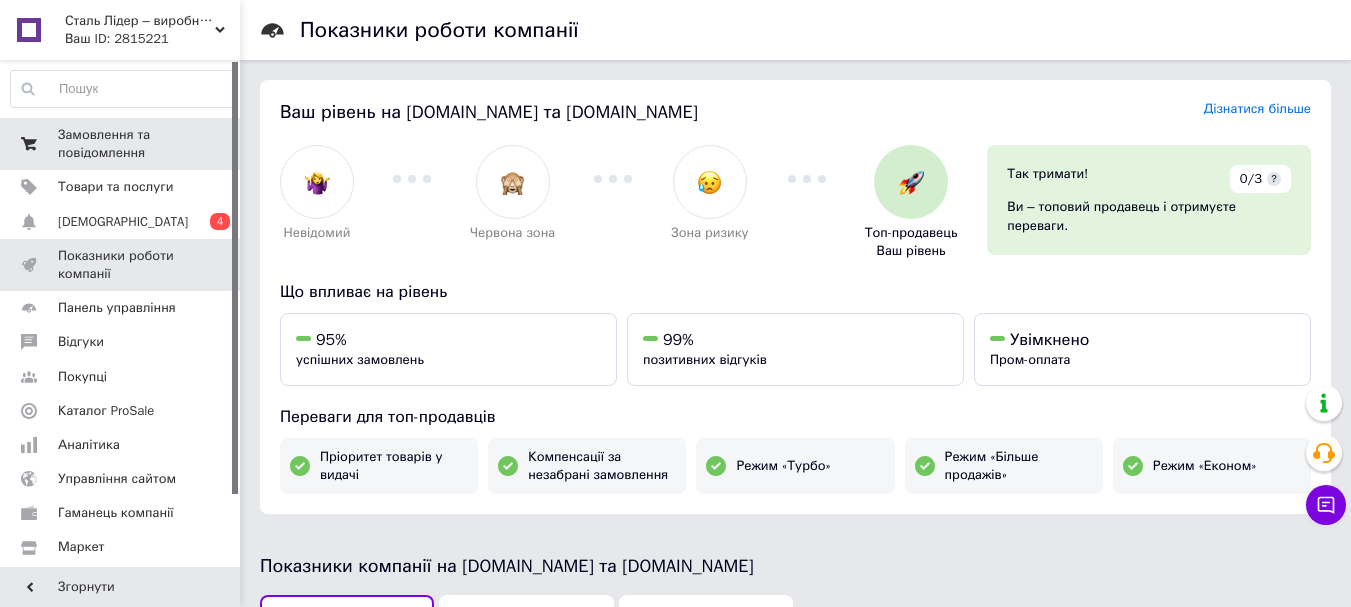 click on "Замовлення та повідомлення" at bounding box center [121, 144] 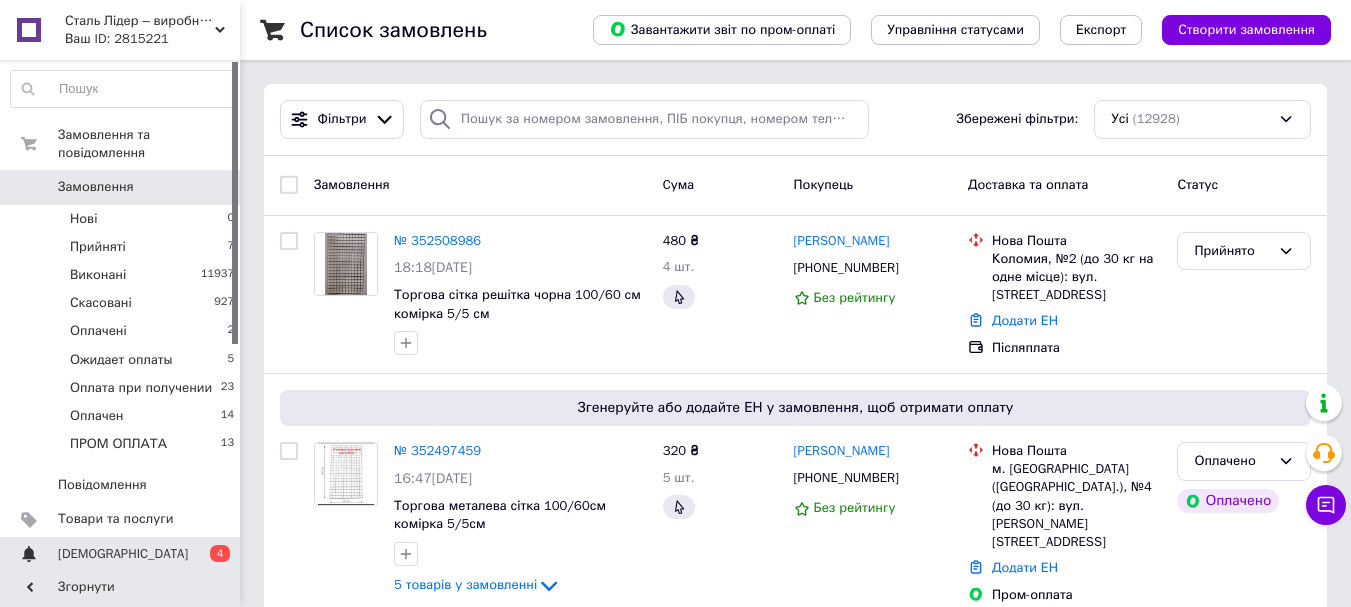 click on "[DEMOGRAPHIC_DATA]" at bounding box center (123, 554) 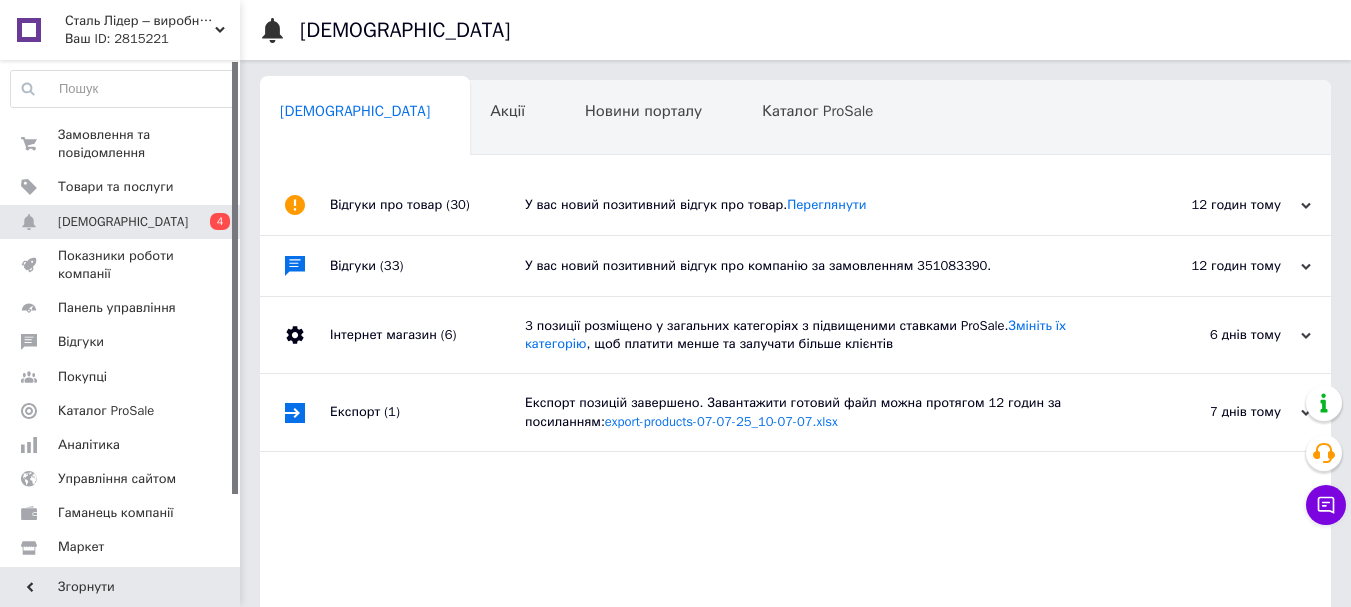 click on "У вас новий позитивний відгук про компанію за замовленням 351083390." at bounding box center [818, 266] 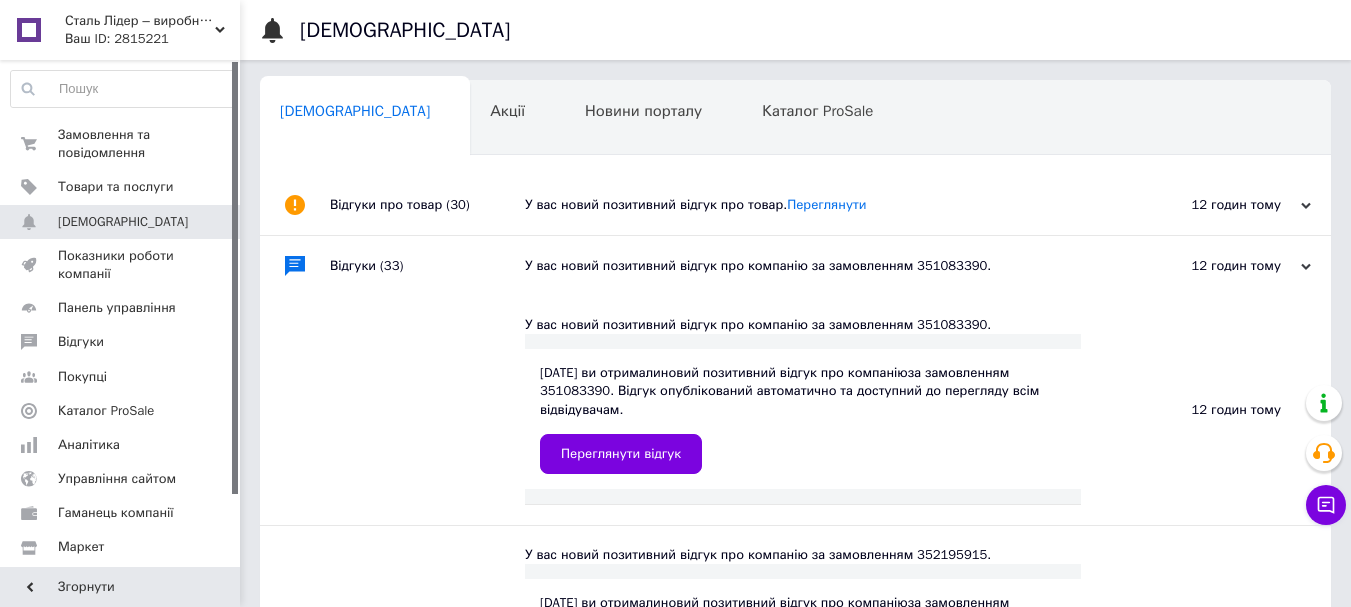 scroll, scrollTop: 200, scrollLeft: 0, axis: vertical 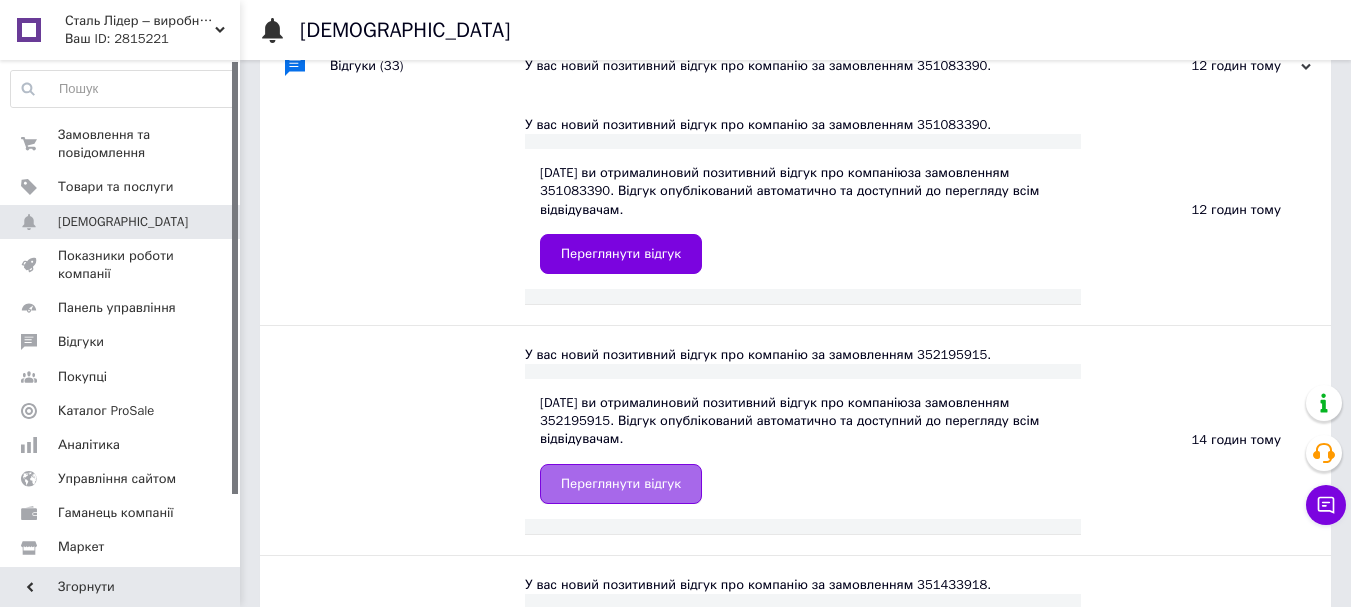 click on "Переглянути відгук" at bounding box center (621, 484) 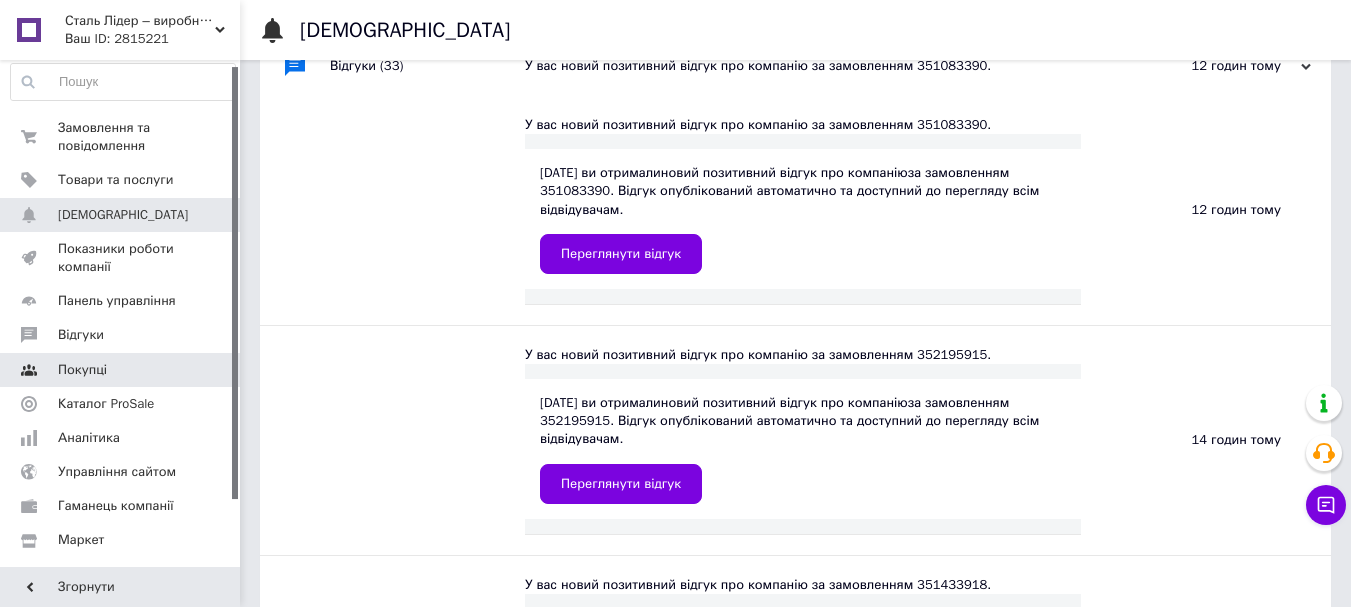 scroll, scrollTop: 0, scrollLeft: 0, axis: both 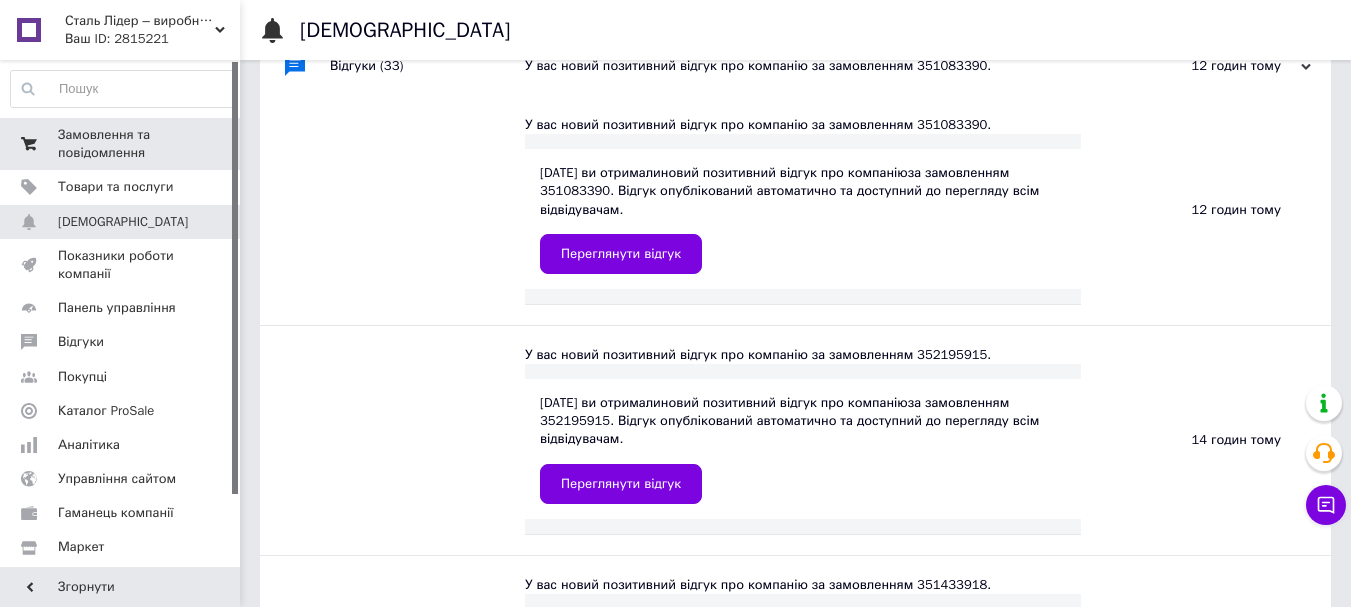 click on "Замовлення та повідомлення" at bounding box center [121, 144] 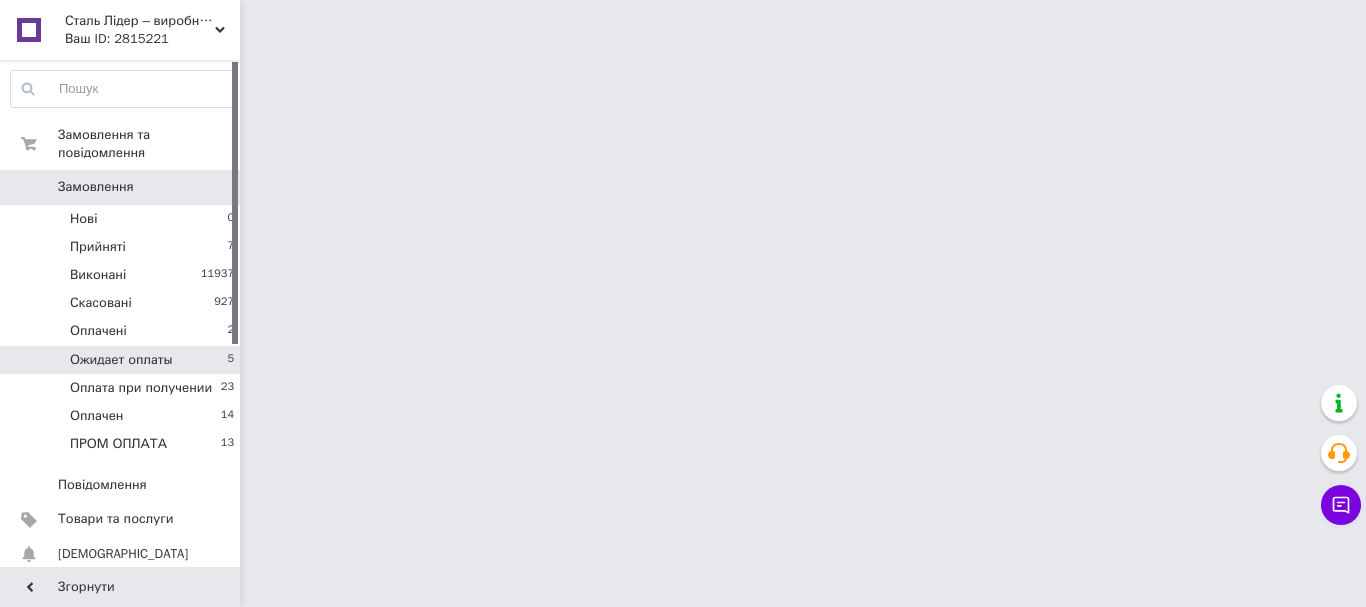 click on "Ожидает оплаты" at bounding box center (121, 360) 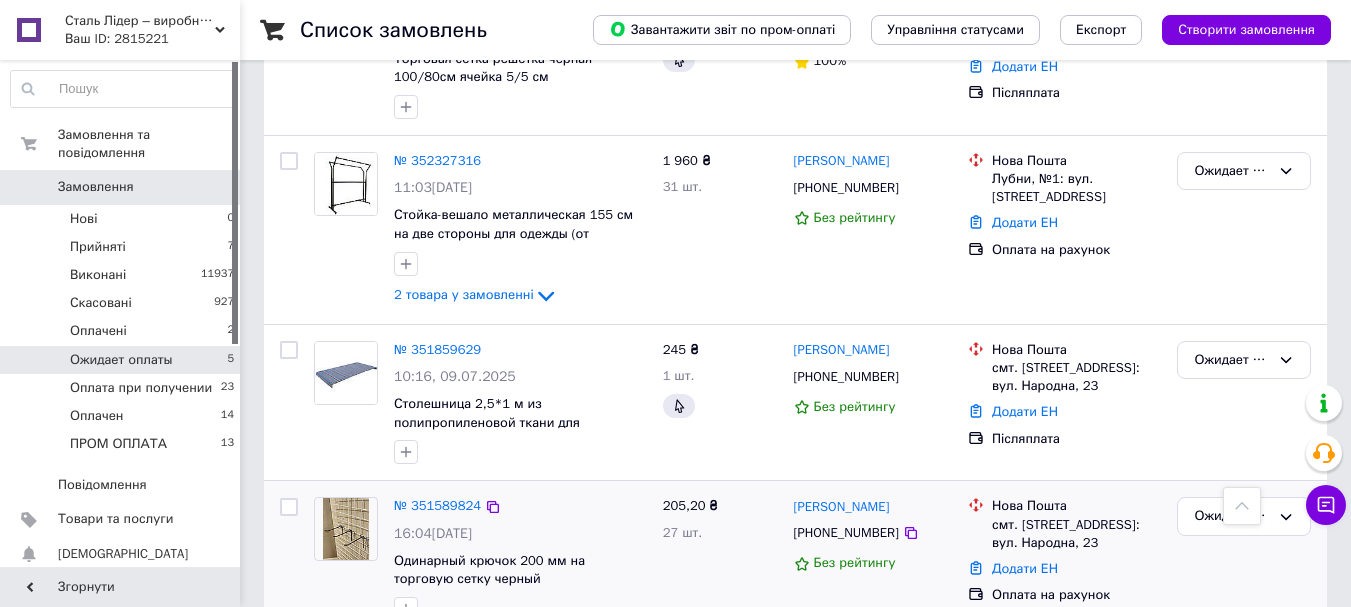 scroll, scrollTop: 300, scrollLeft: 0, axis: vertical 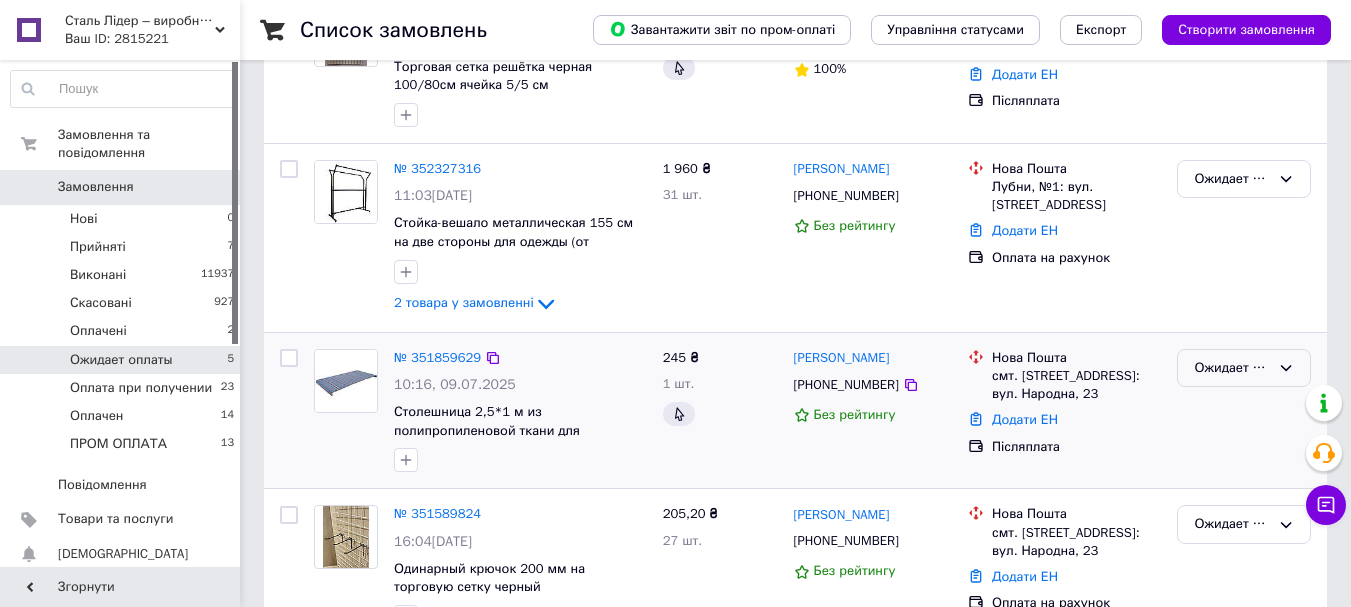 click on "Ожидает оплаты" at bounding box center (1232, 368) 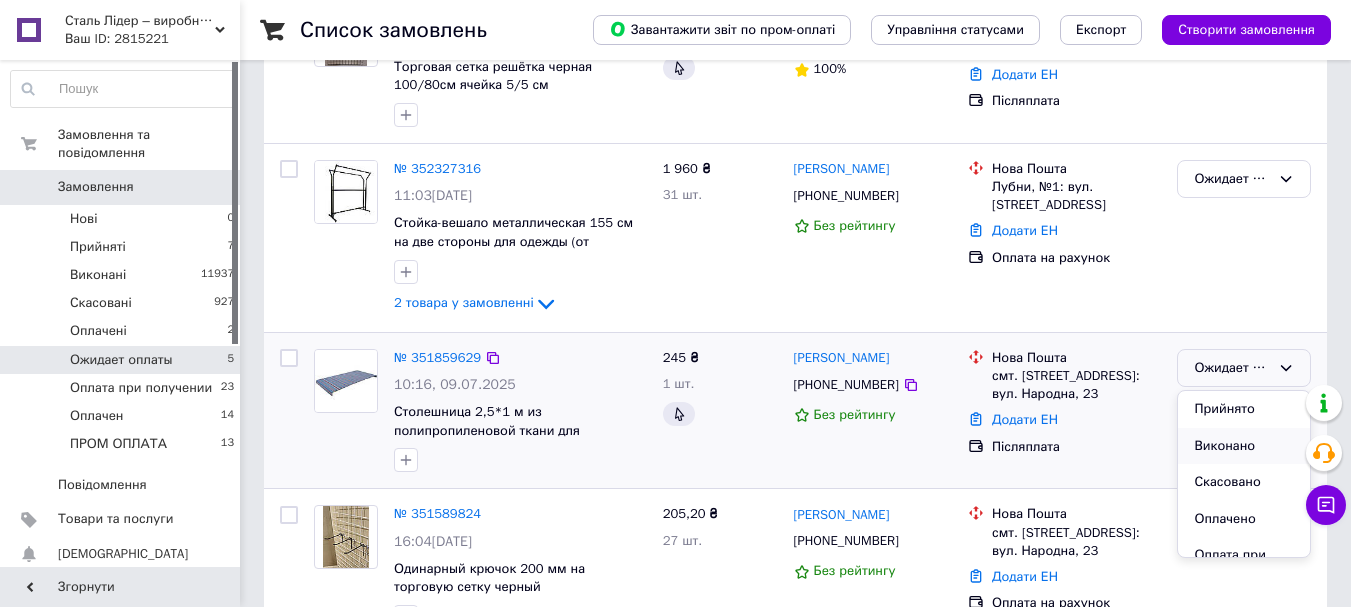 click on "Виконано" at bounding box center [1244, 446] 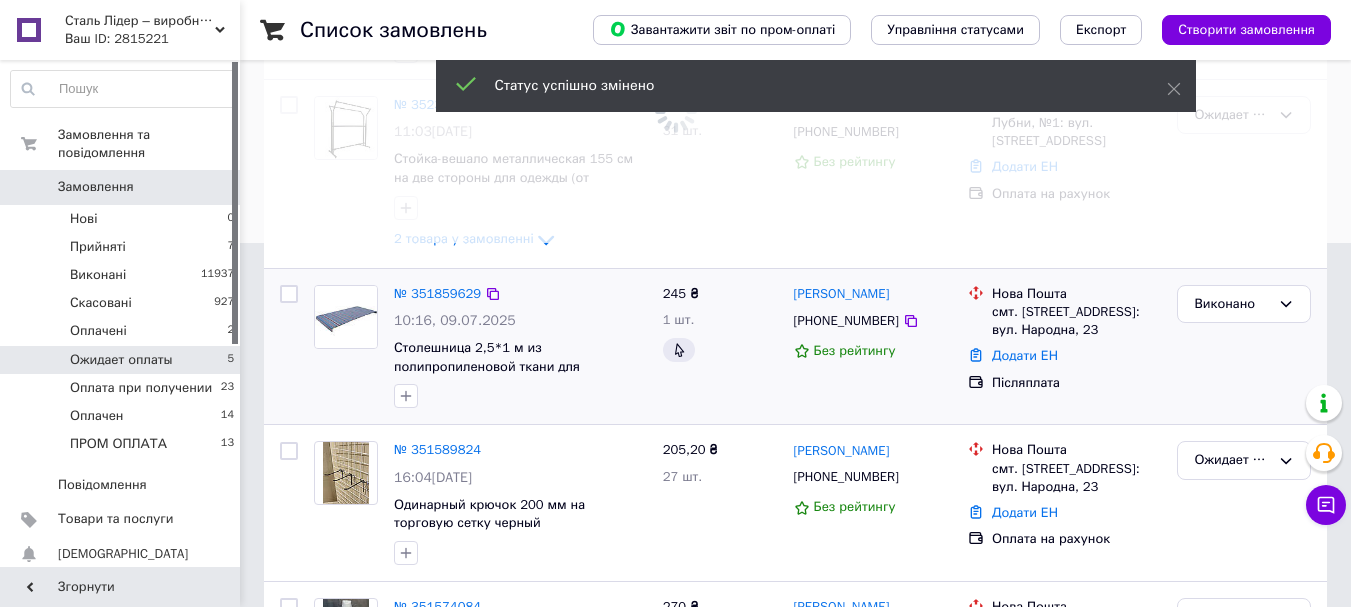 scroll, scrollTop: 400, scrollLeft: 0, axis: vertical 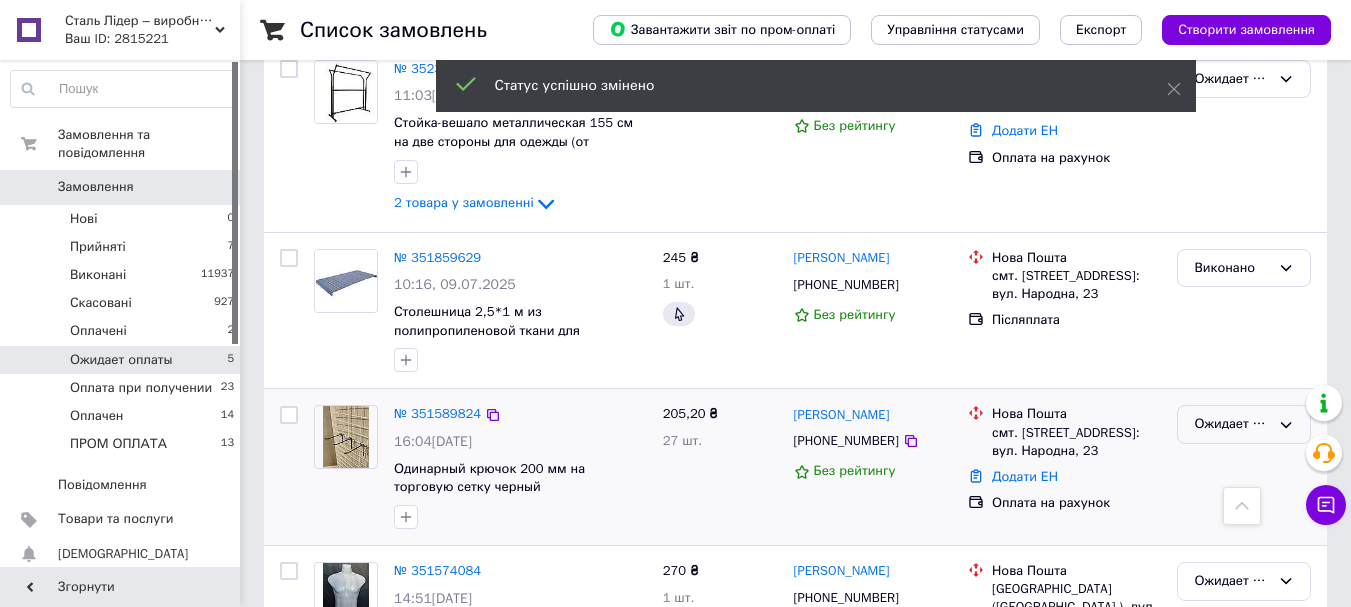 click on "Ожидает оплаты" at bounding box center [1232, 424] 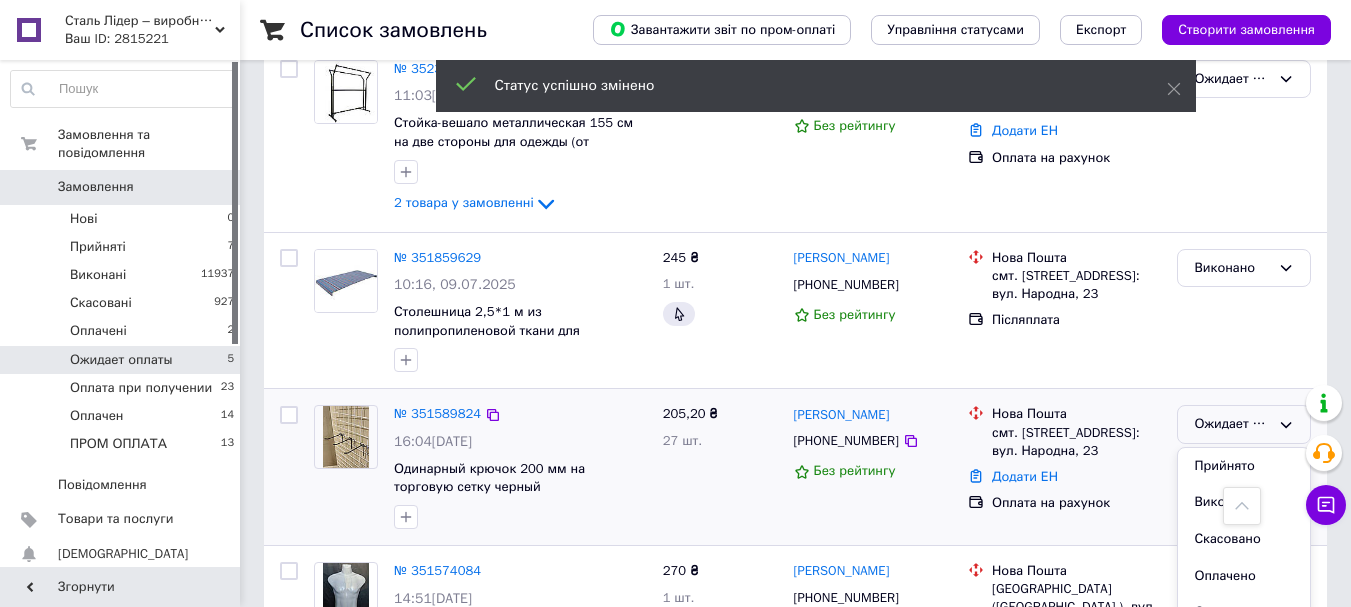 click on "Виконано" at bounding box center [1244, 502] 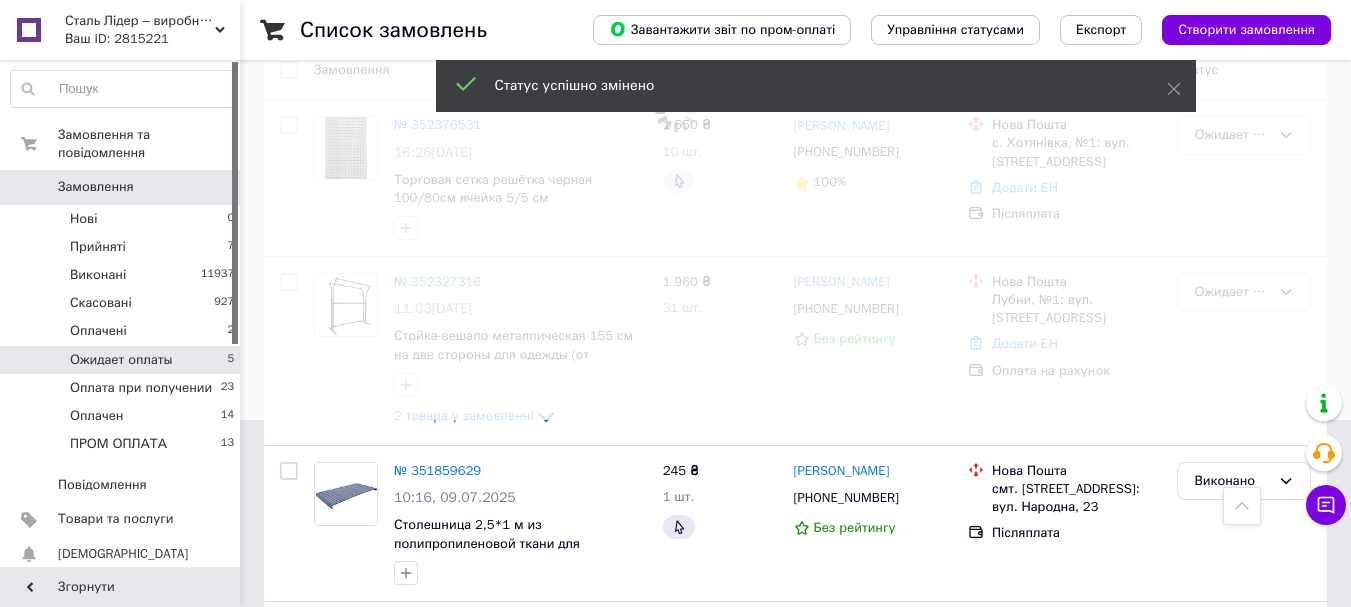 scroll, scrollTop: 0, scrollLeft: 0, axis: both 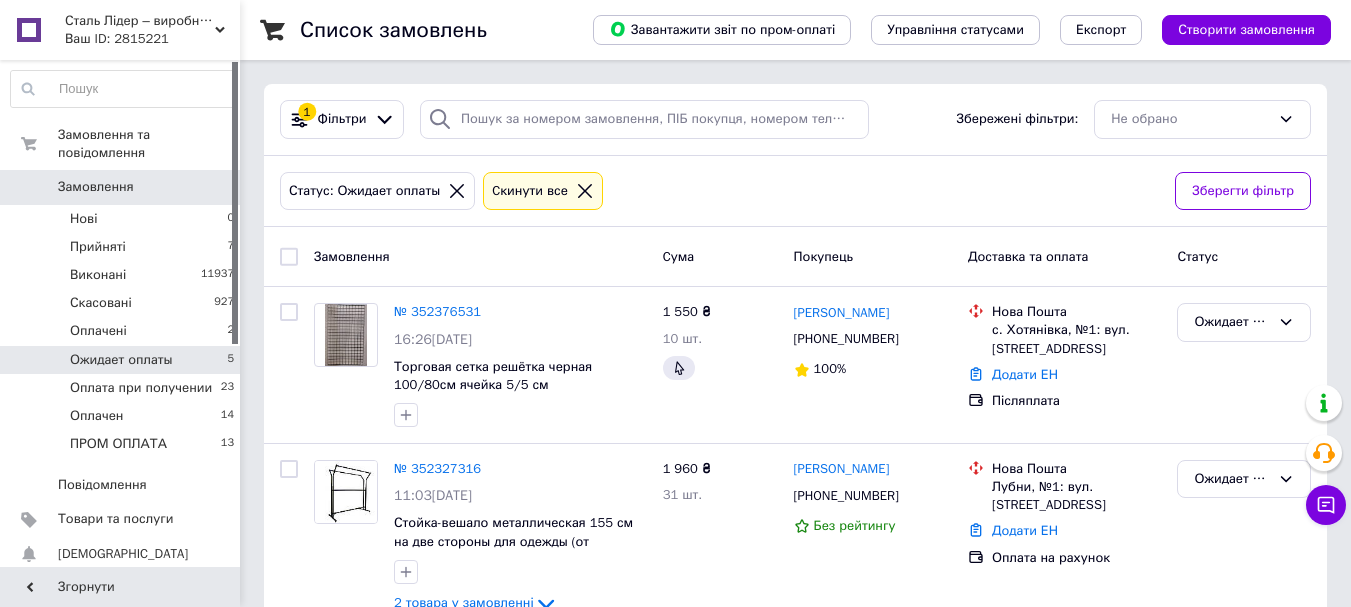 click 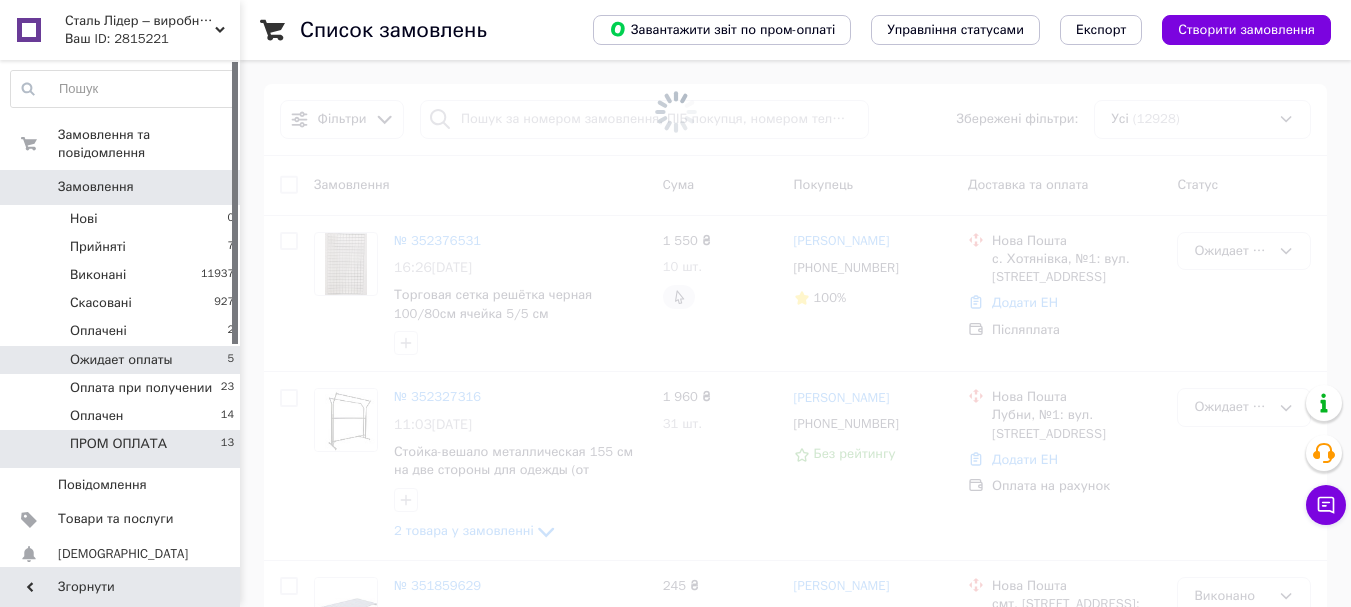 click on "ПРОМ ОПЛАТА" at bounding box center (118, 444) 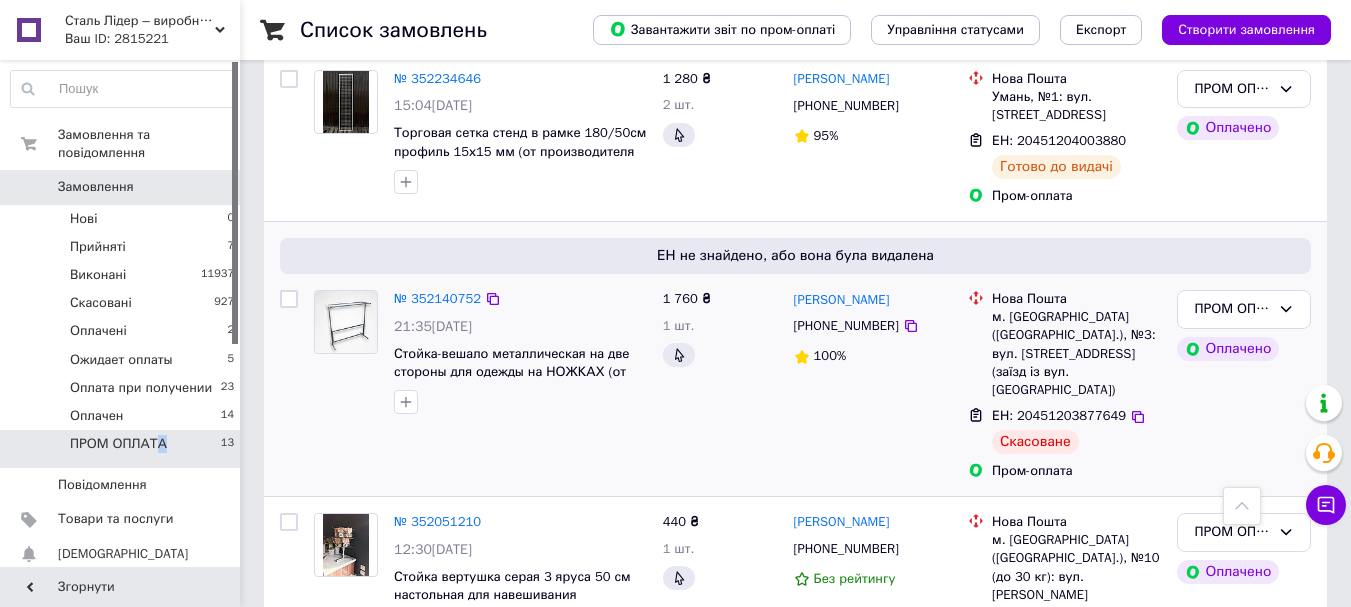 scroll, scrollTop: 1700, scrollLeft: 0, axis: vertical 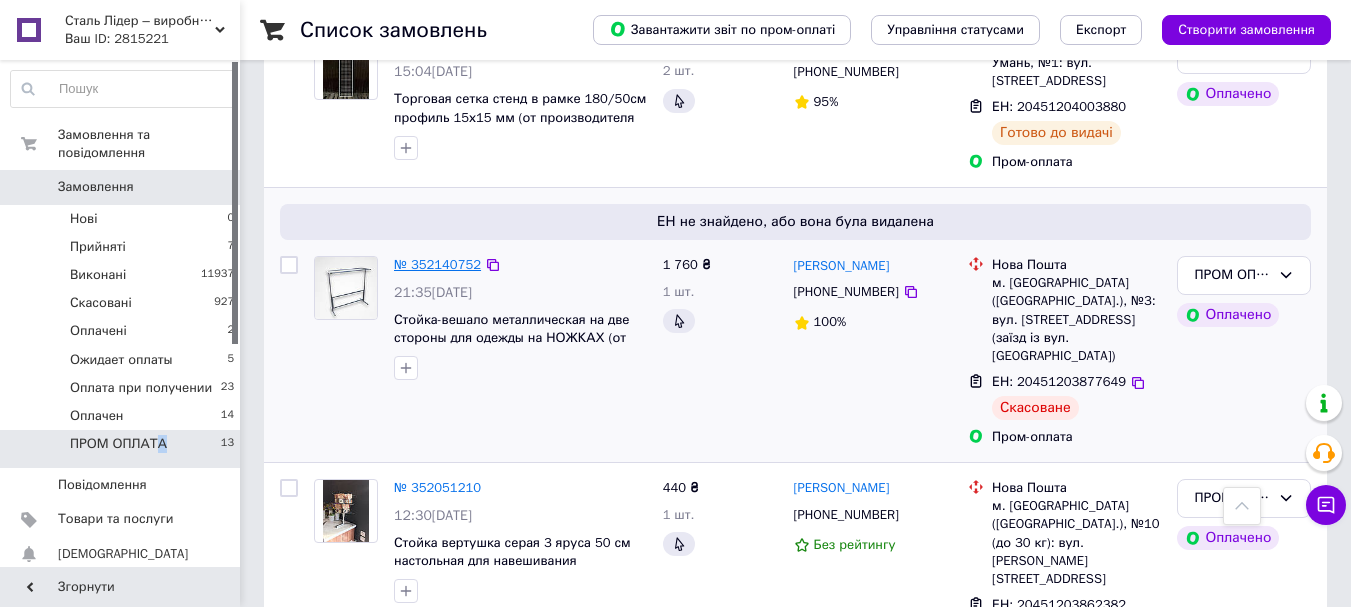 click on "№ 352140752" at bounding box center [437, 264] 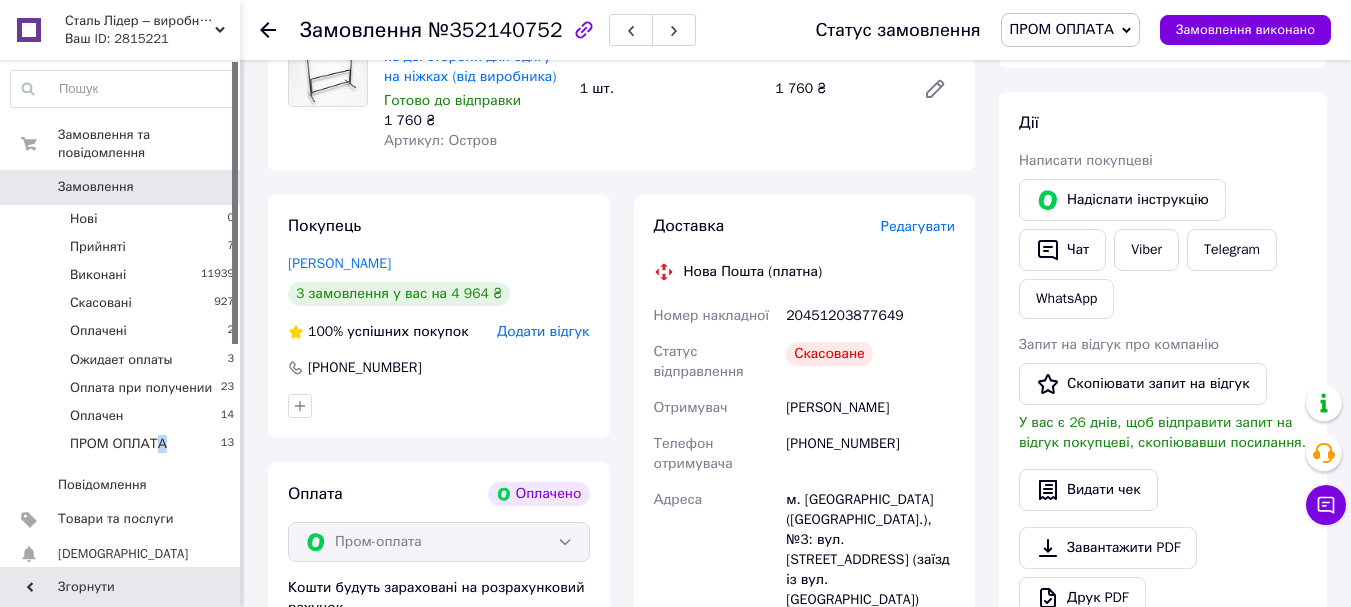 scroll, scrollTop: 0, scrollLeft: 0, axis: both 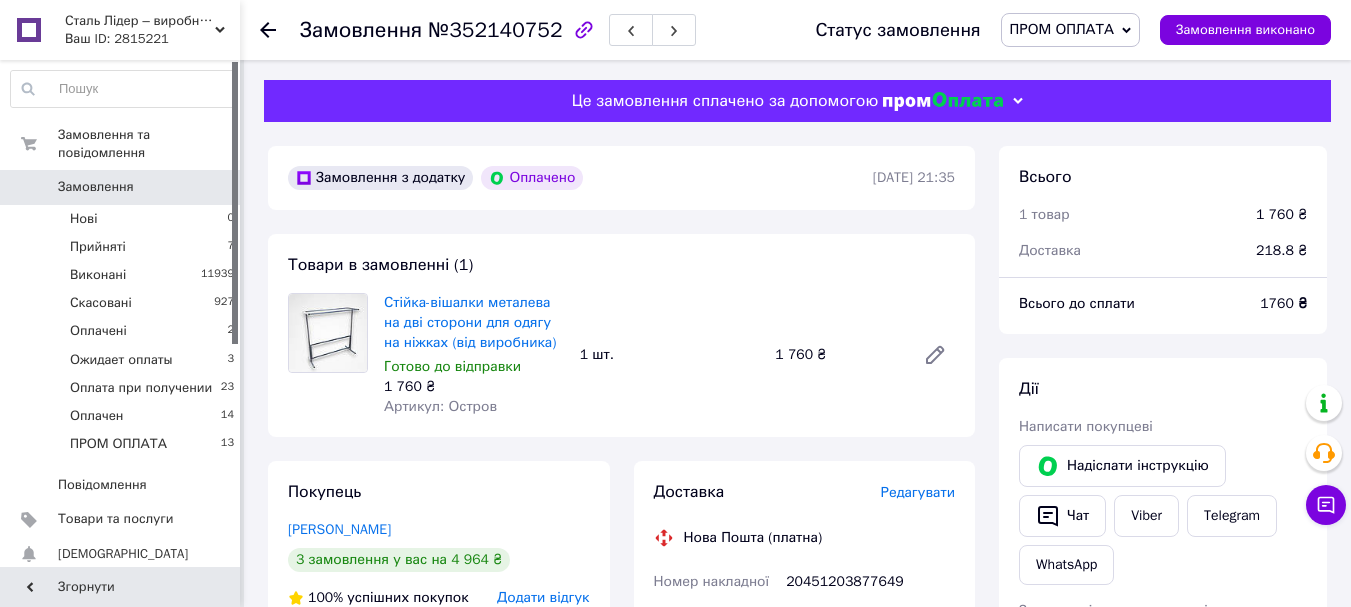 click 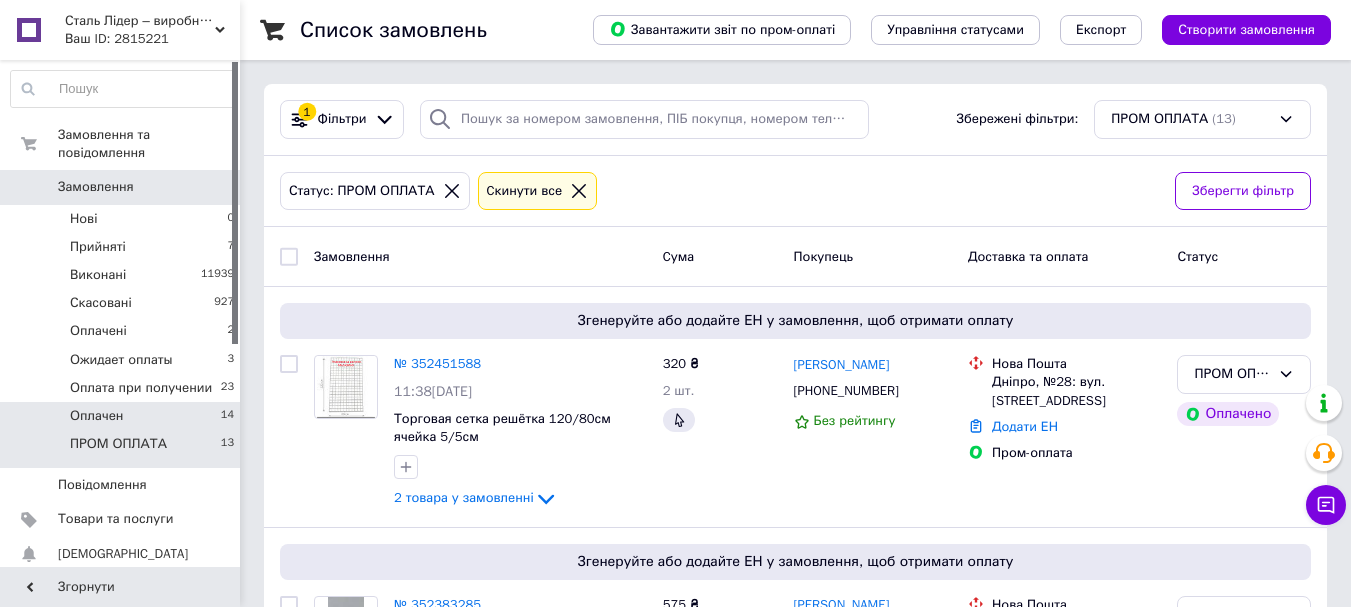 click on "Оплачен 14" at bounding box center [123, 416] 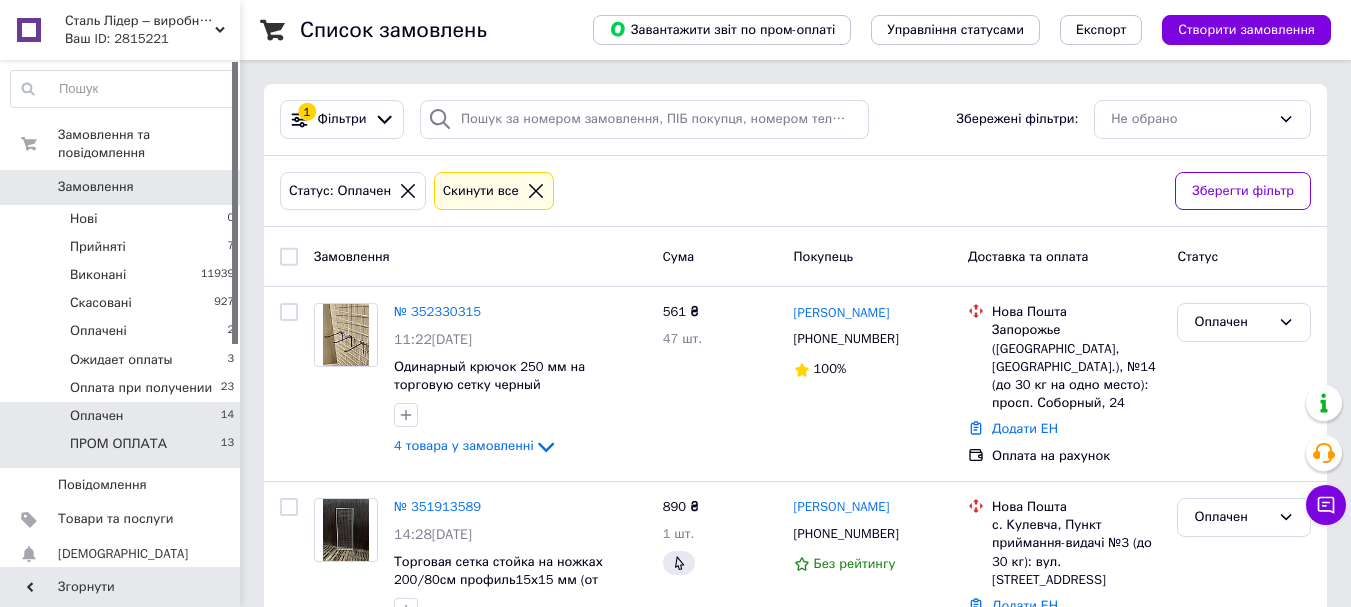 click on "ПРОМ ОПЛАТА" at bounding box center (118, 444) 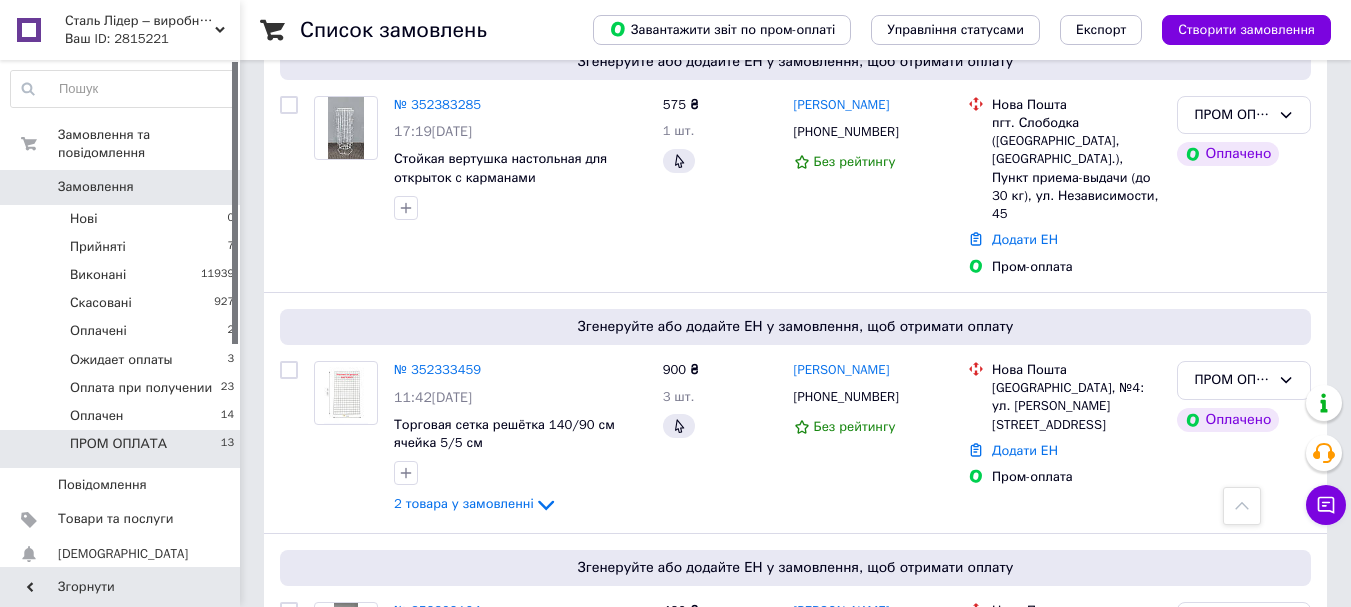 scroll, scrollTop: 0, scrollLeft: 0, axis: both 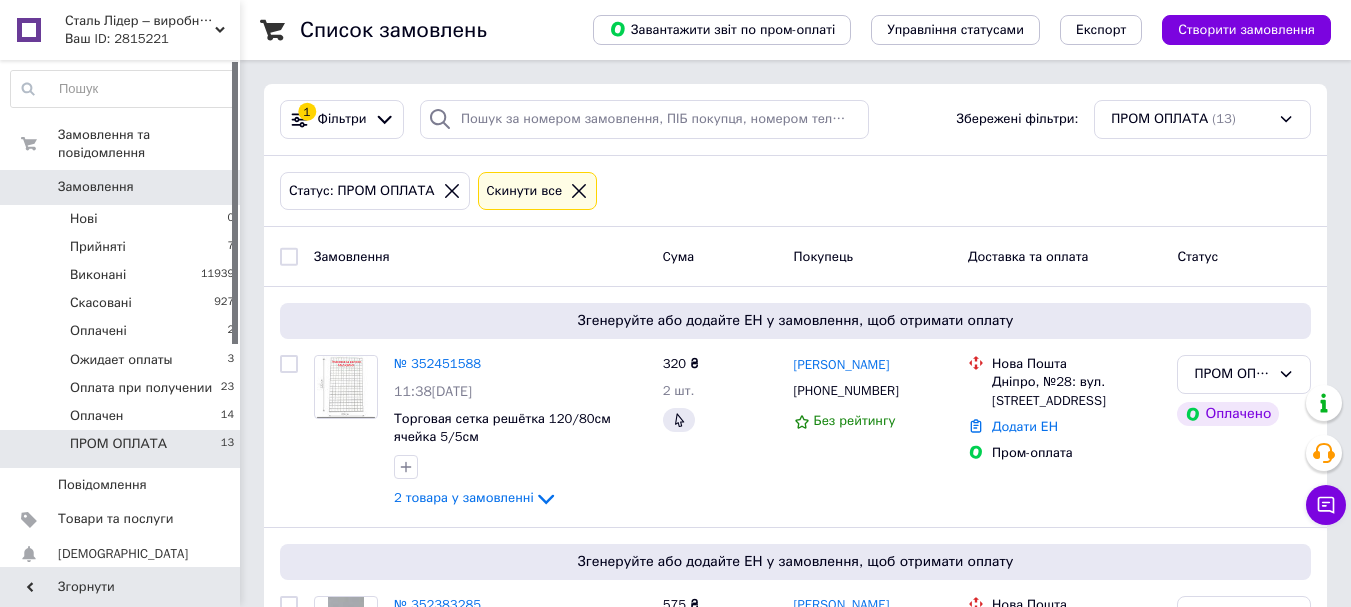click 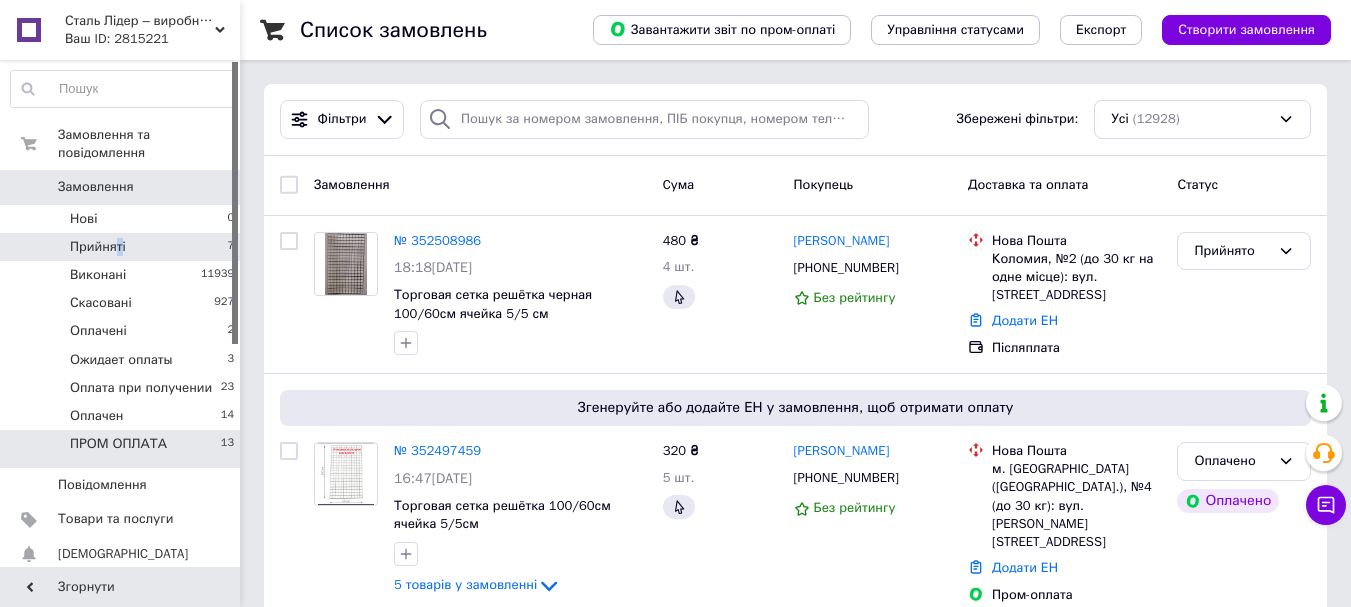 click on "Прийняті" at bounding box center [98, 247] 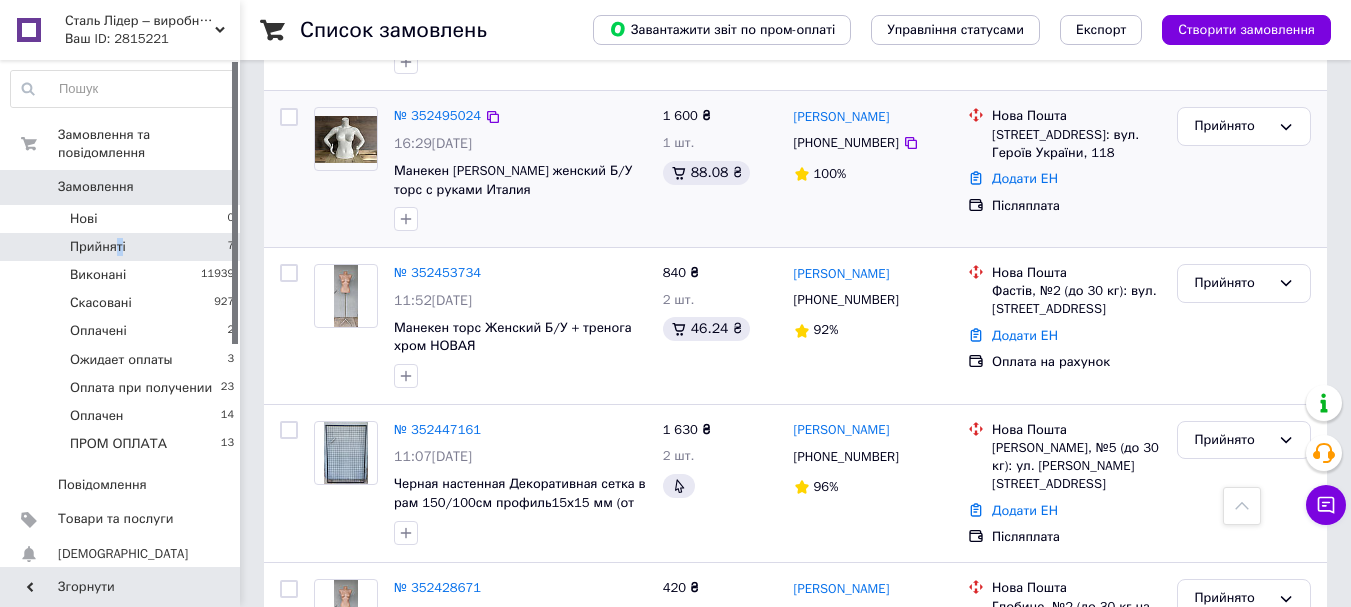 scroll, scrollTop: 306, scrollLeft: 0, axis: vertical 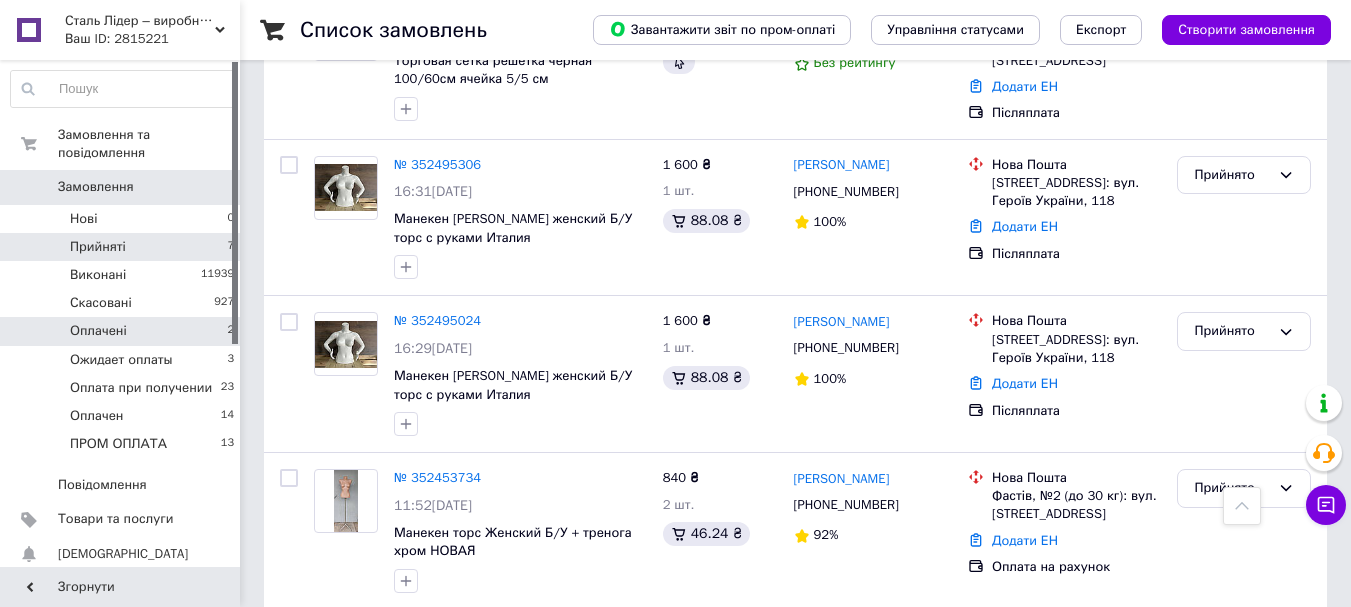 click on "Оплачені 2" at bounding box center (123, 331) 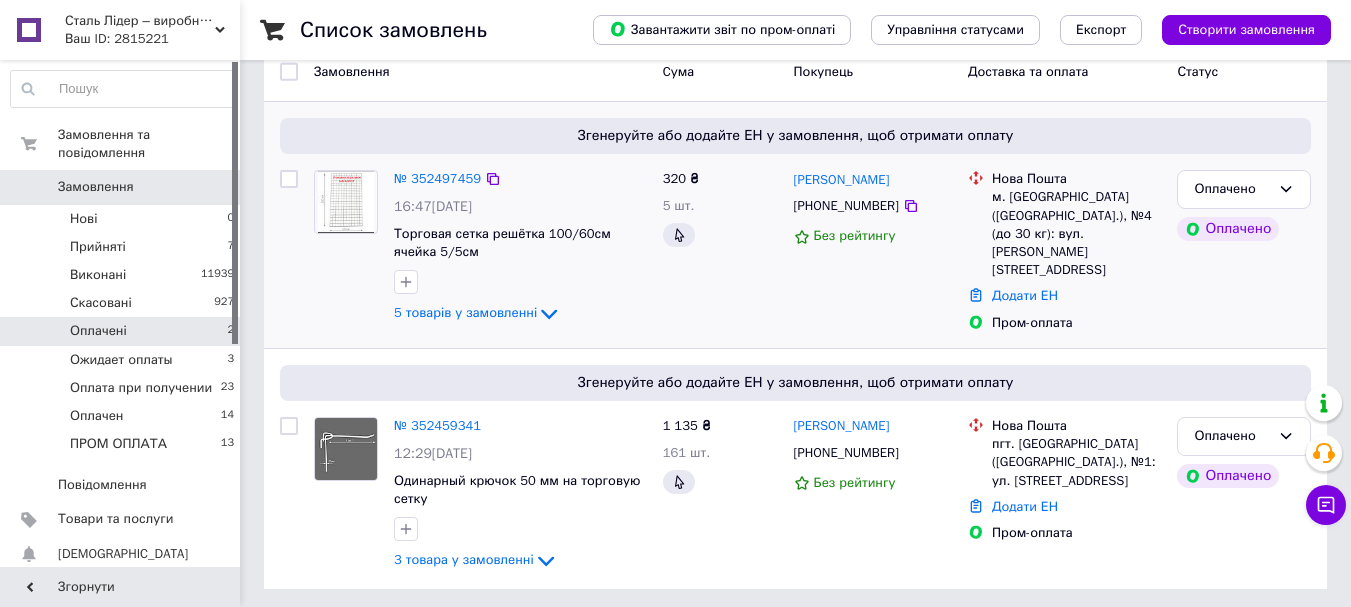 scroll, scrollTop: 0, scrollLeft: 0, axis: both 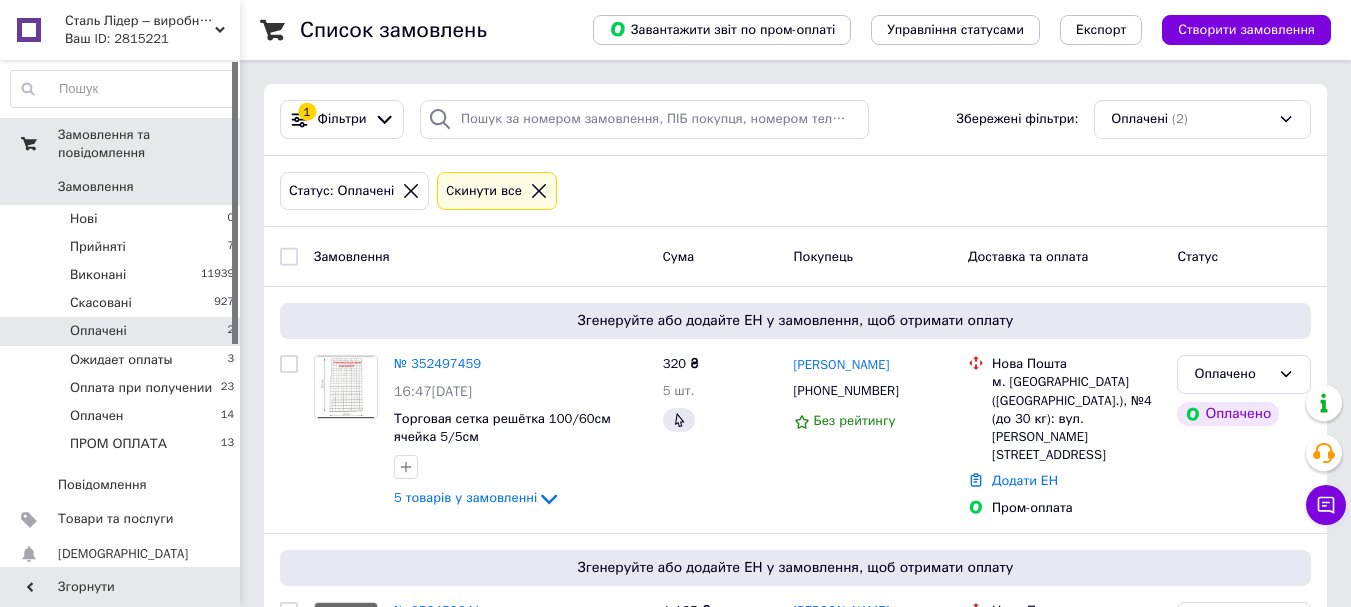 click on "Замовлення та повідомлення" at bounding box center [149, 144] 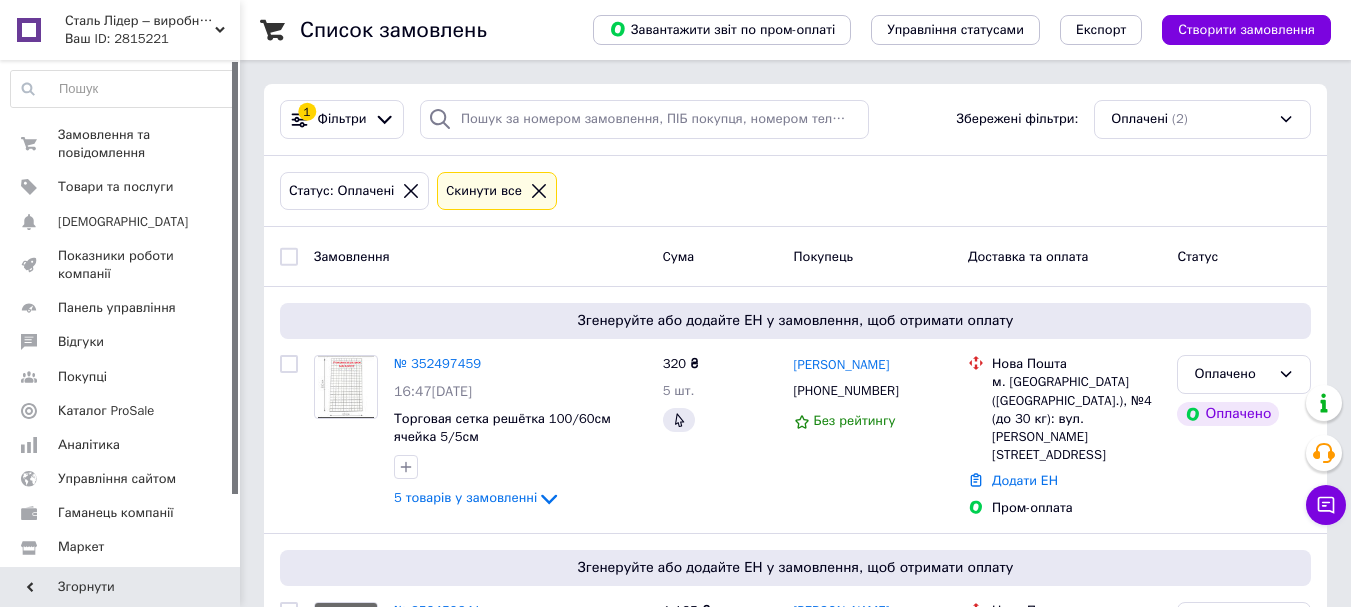 click 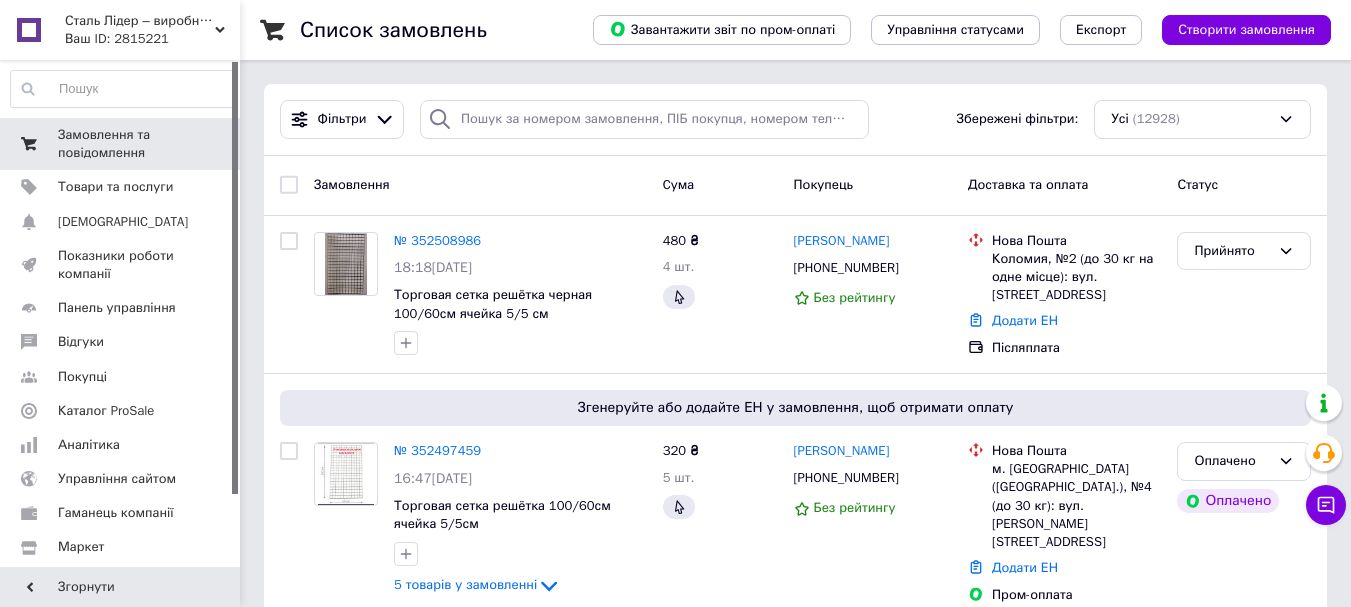 click on "Замовлення та повідомлення" at bounding box center [121, 144] 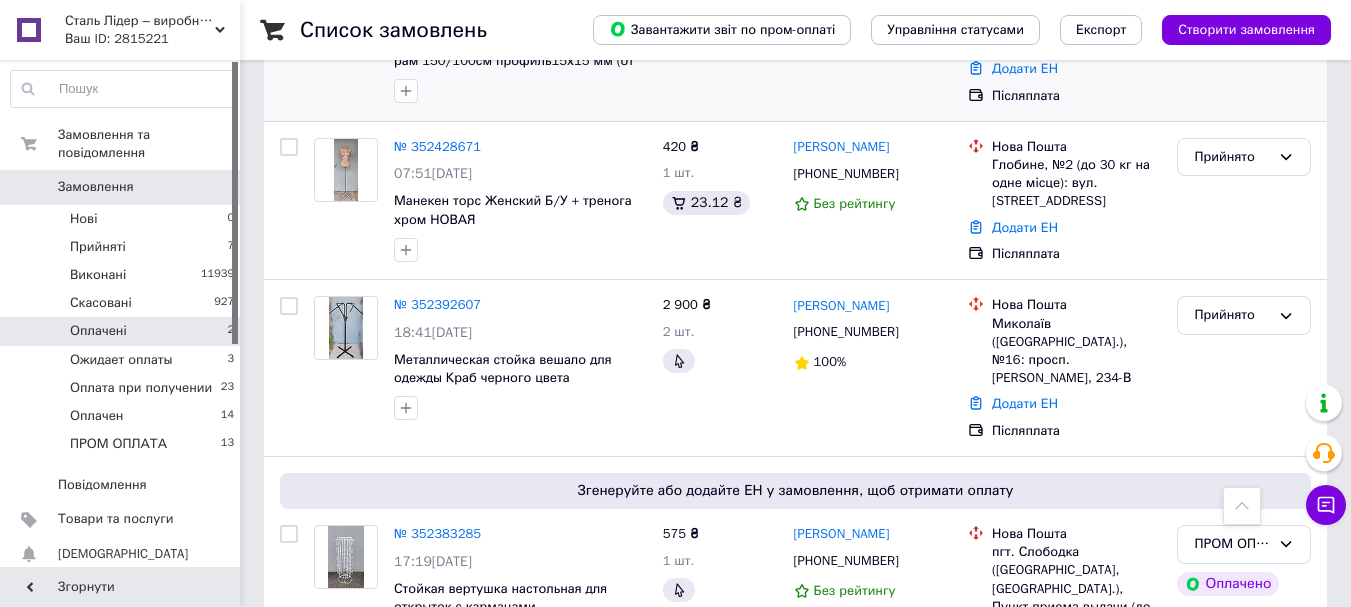scroll, scrollTop: 1700, scrollLeft: 0, axis: vertical 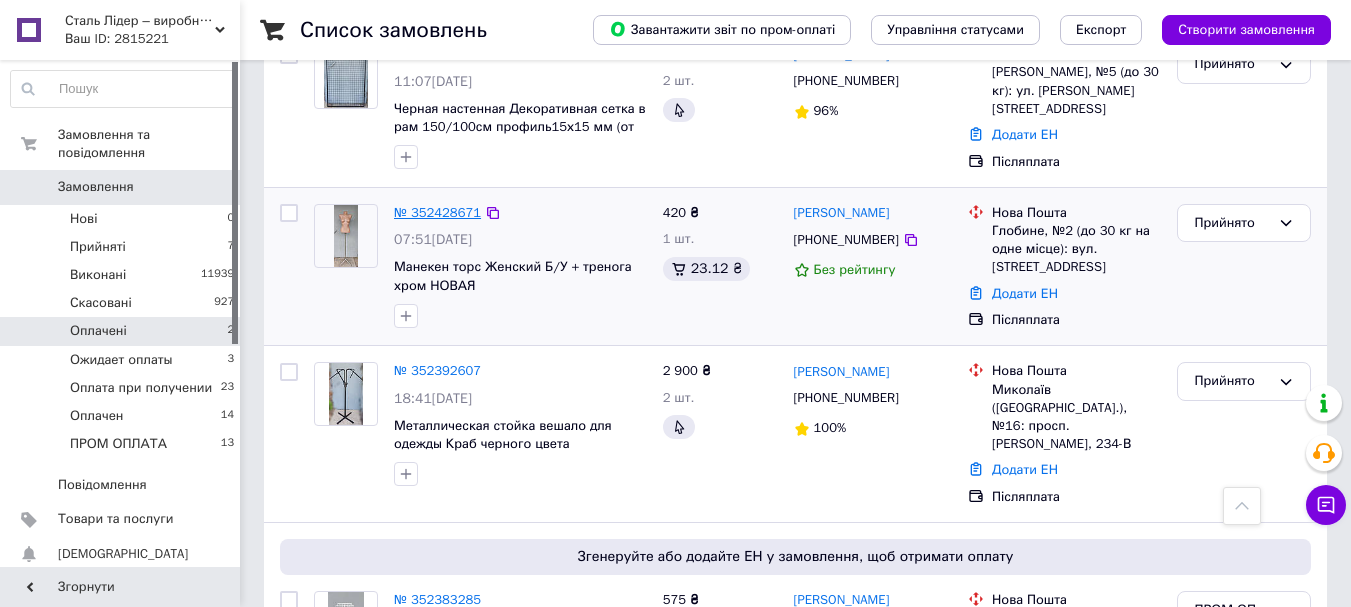 click on "№ 352428671" at bounding box center (437, 212) 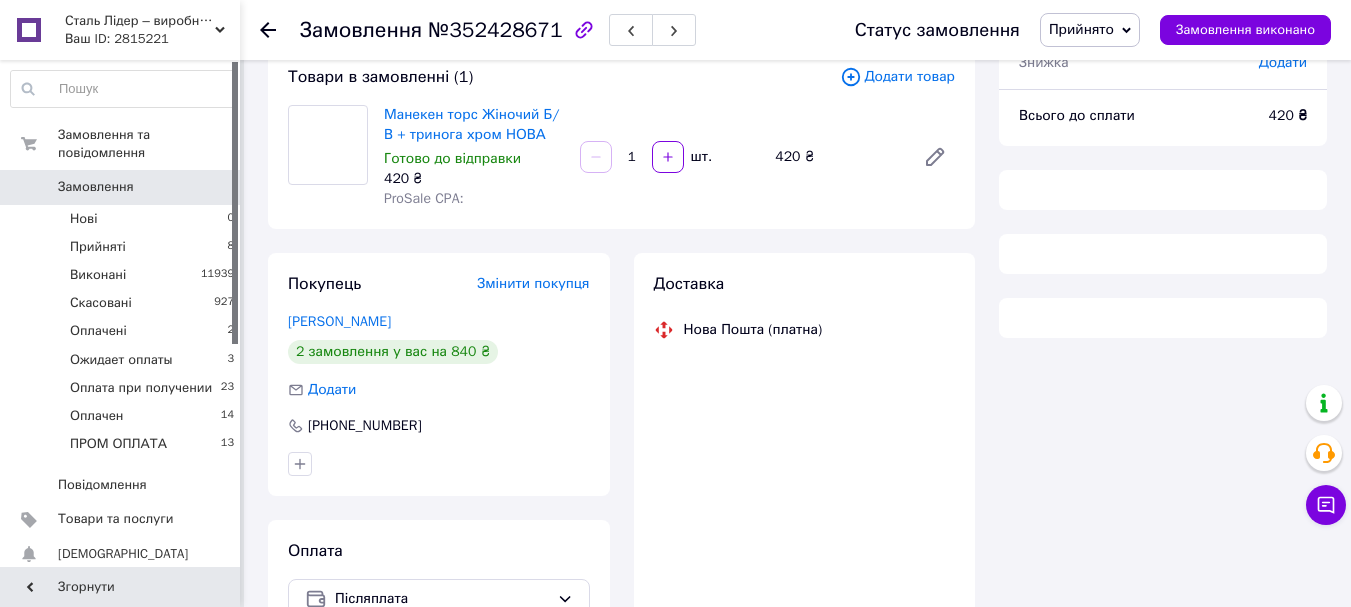 scroll, scrollTop: 0, scrollLeft: 0, axis: both 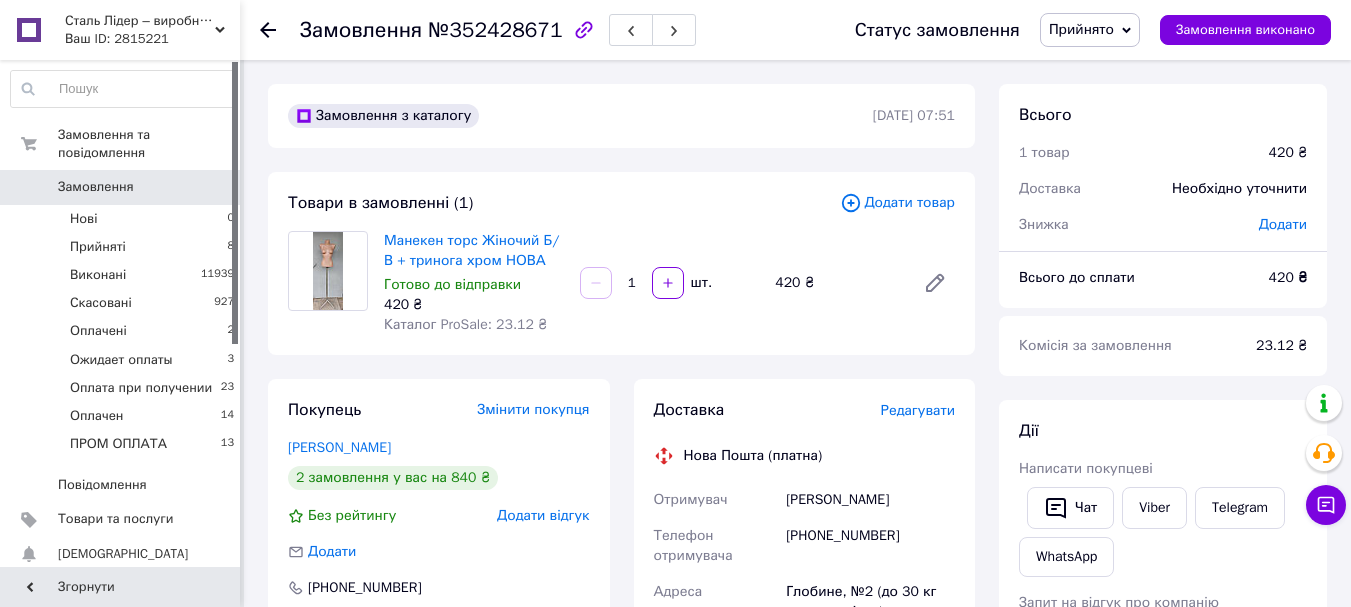 click at bounding box center [268, 30] 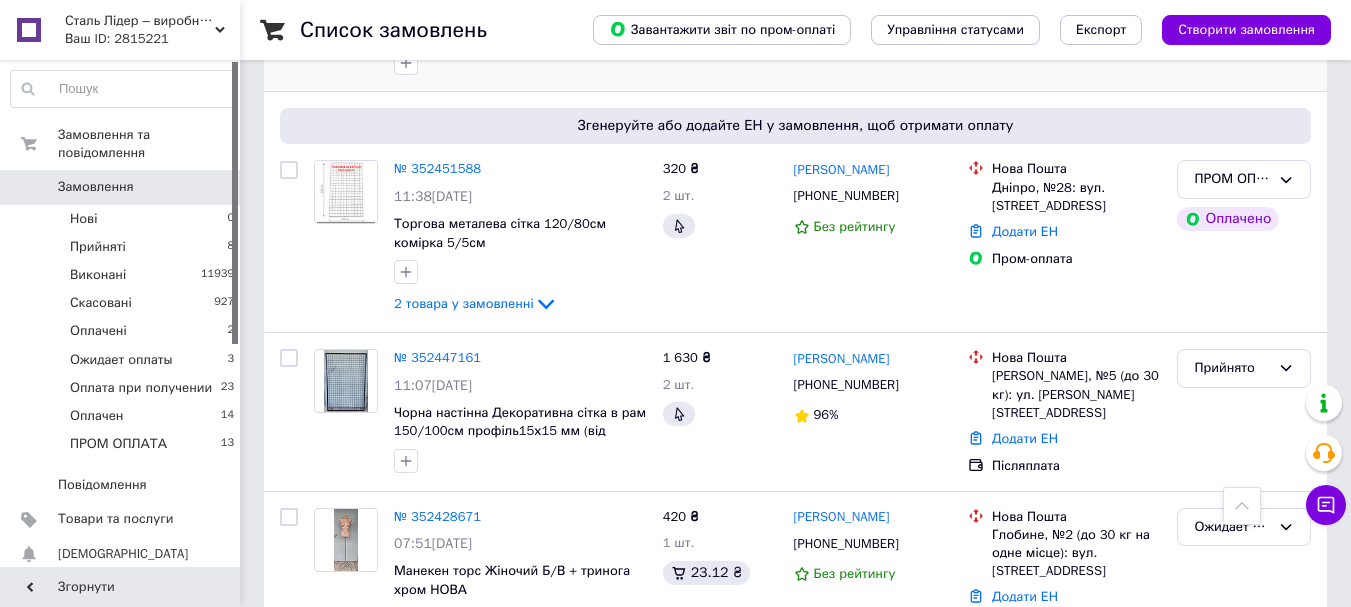 scroll, scrollTop: 1600, scrollLeft: 0, axis: vertical 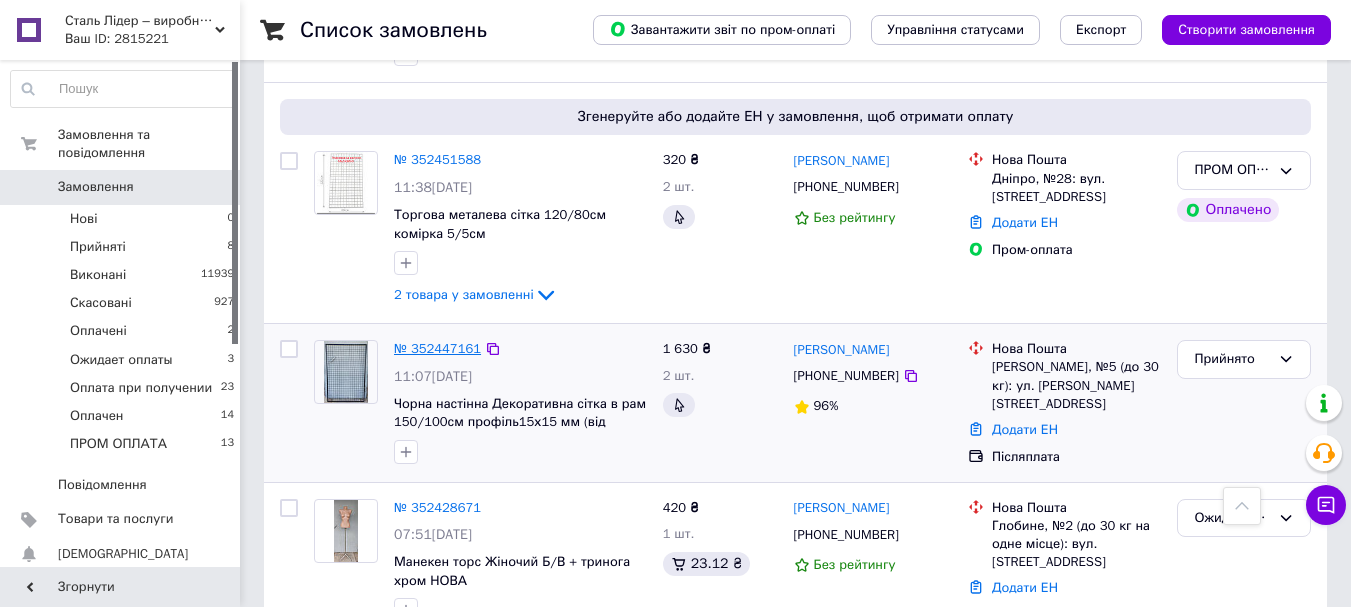 click on "№ 352447161" at bounding box center (437, 348) 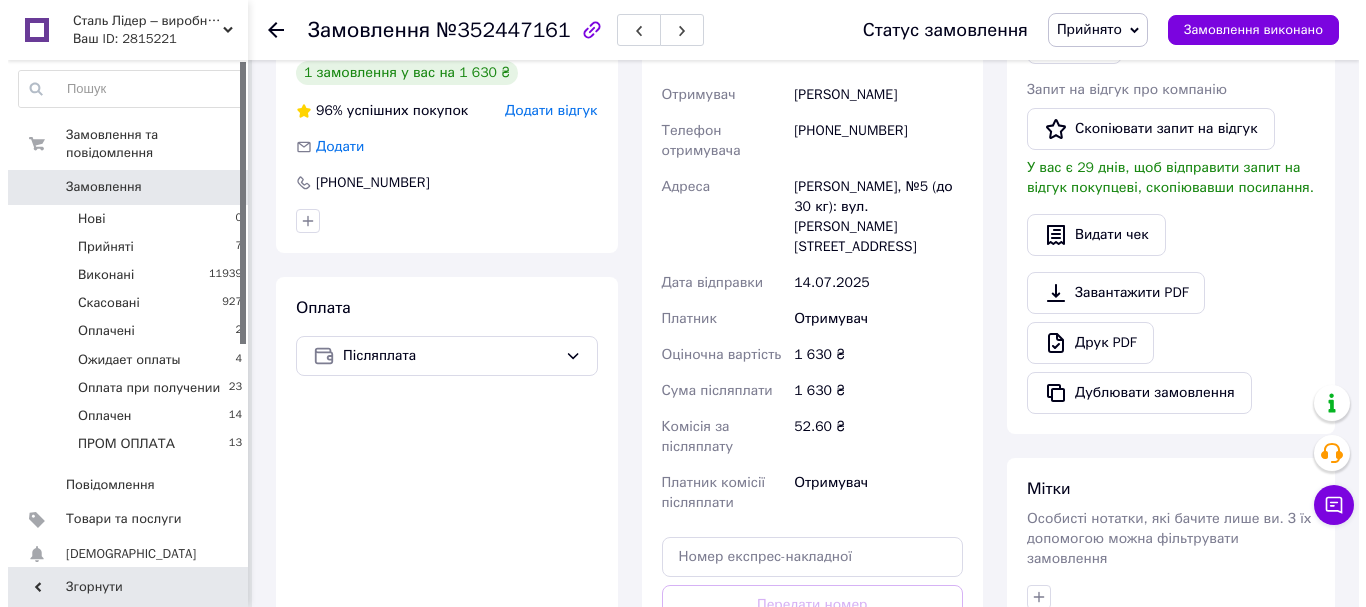 scroll, scrollTop: 267, scrollLeft: 0, axis: vertical 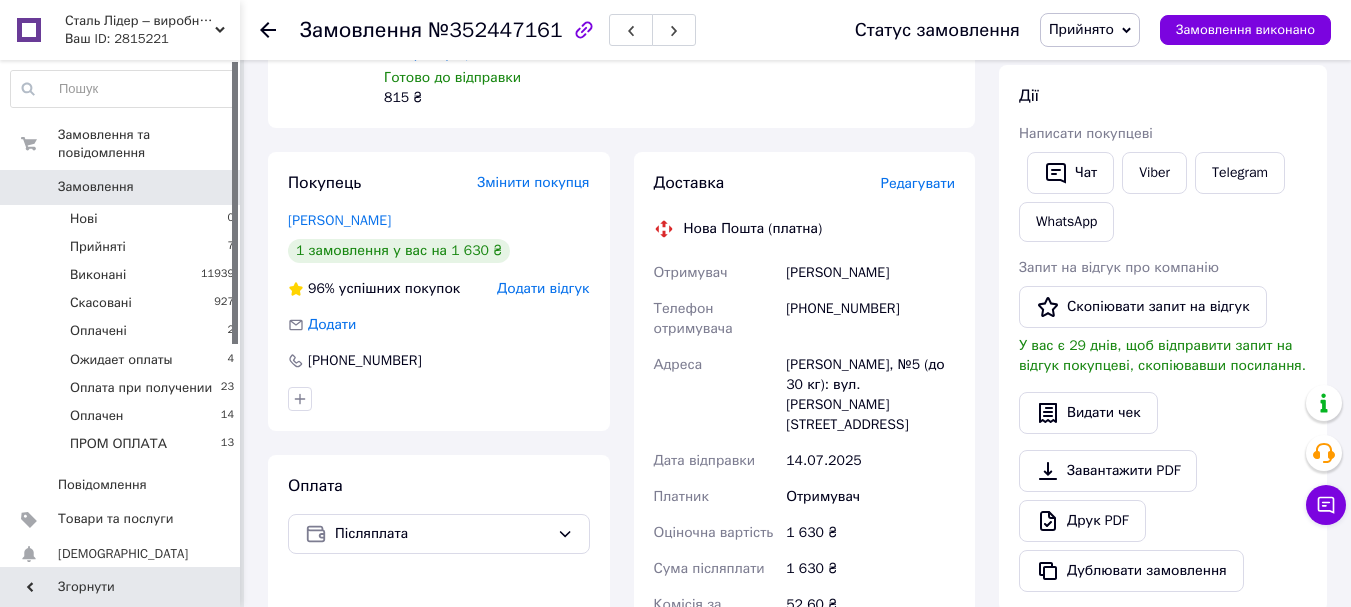 click on "Редагувати" at bounding box center (918, 183) 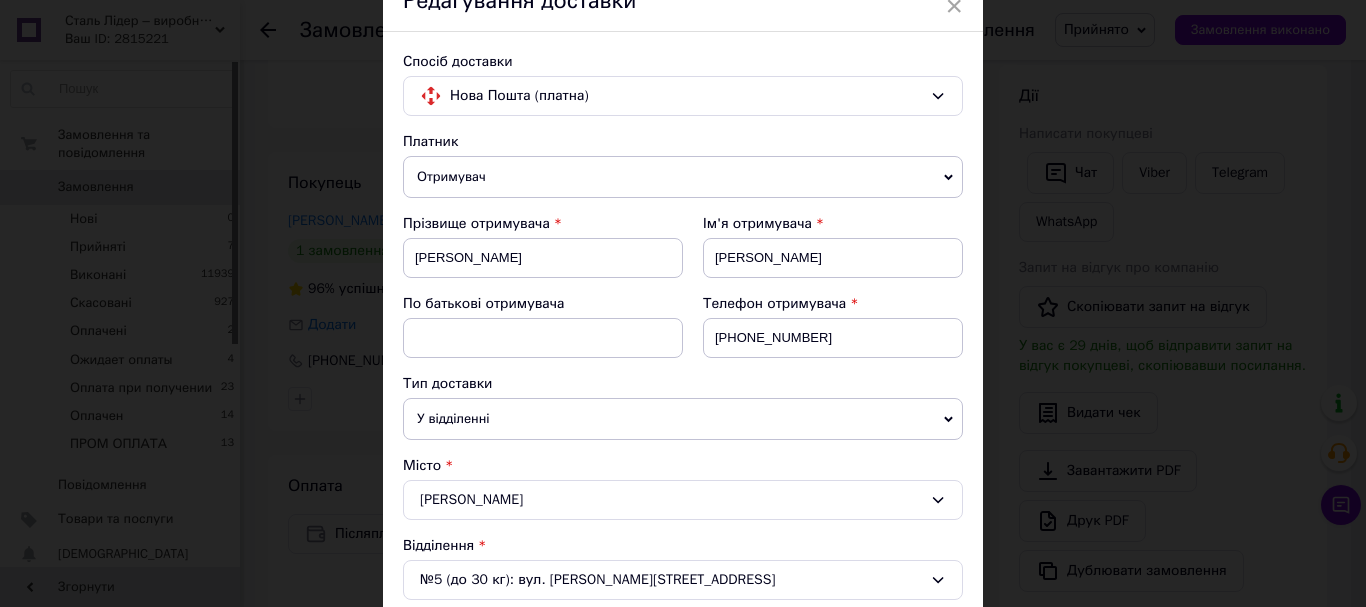 scroll, scrollTop: 300, scrollLeft: 0, axis: vertical 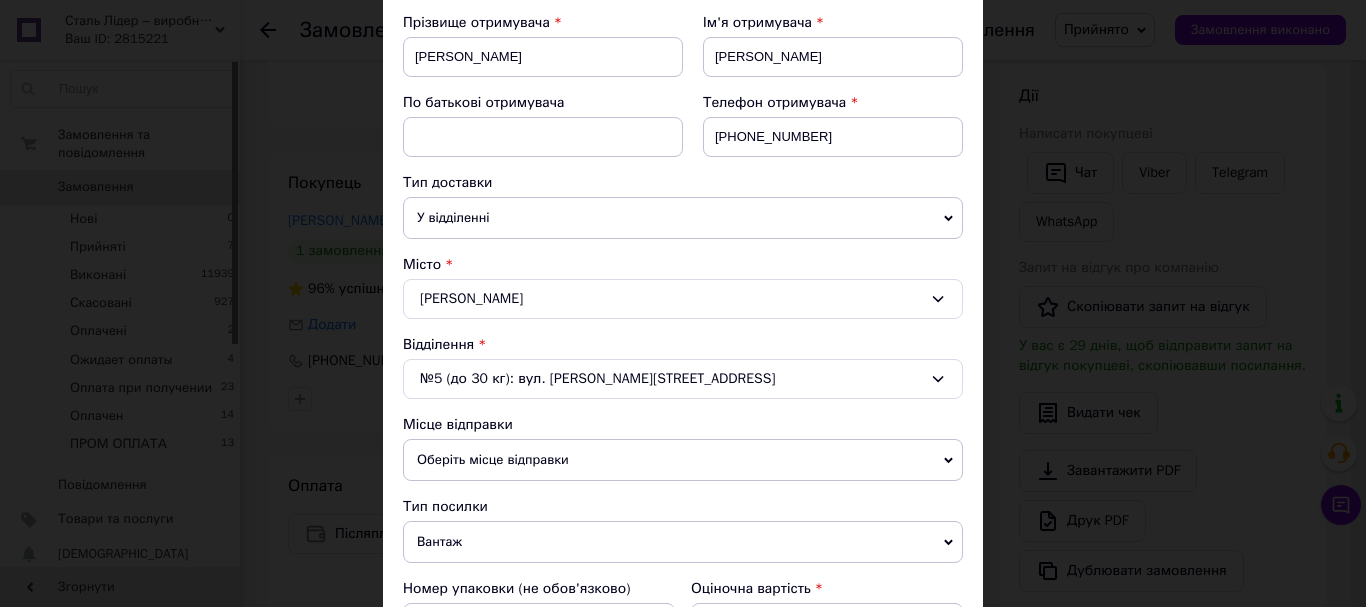click on "№5 (до 30 кг): вул. [PERSON_NAME][STREET_ADDRESS]" at bounding box center [683, 379] 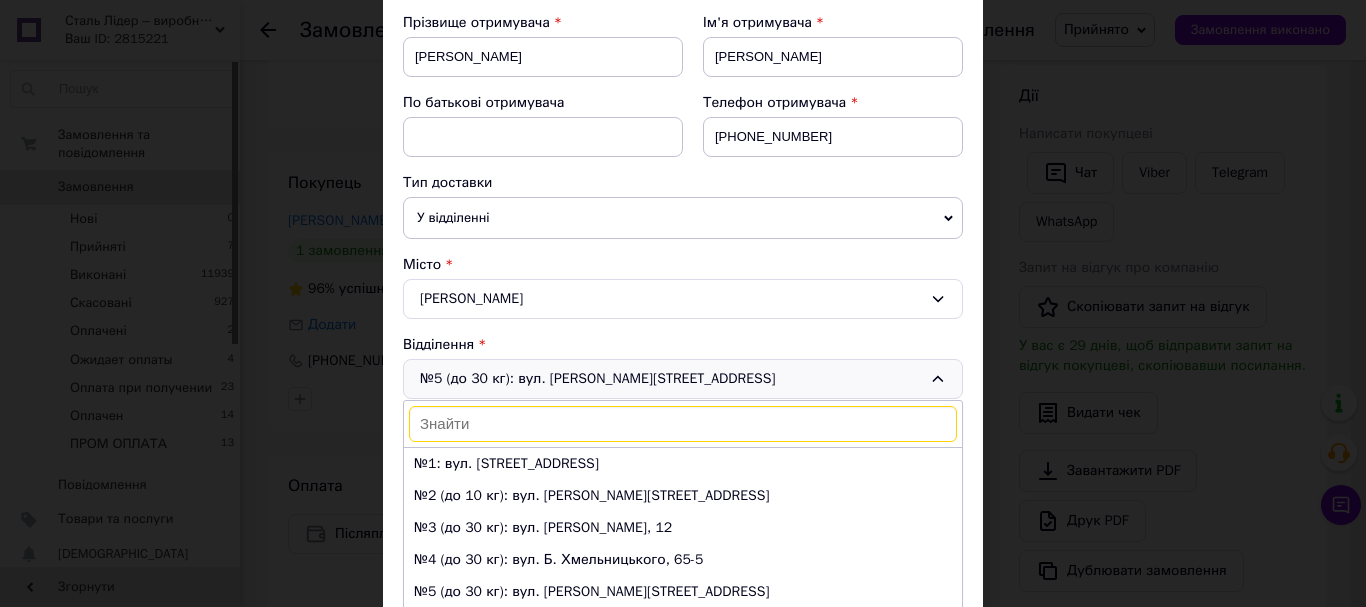 scroll, scrollTop: 10, scrollLeft: 0, axis: vertical 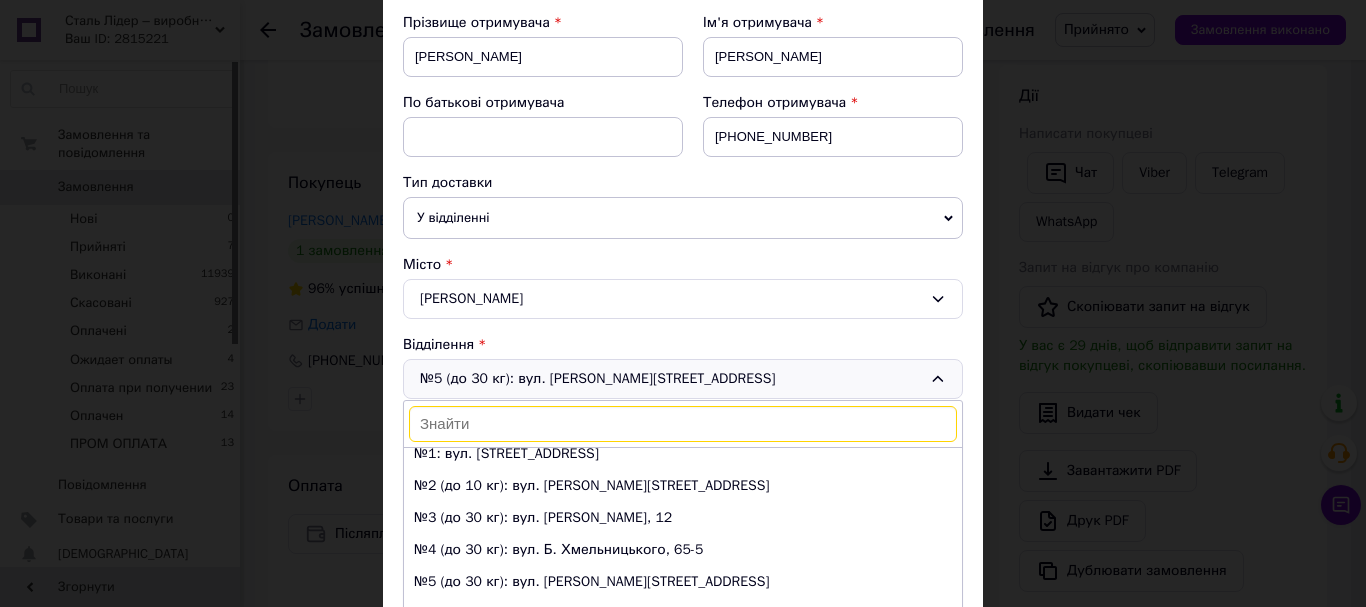 click on "№1: вул. [STREET_ADDRESS]" at bounding box center [683, 454] 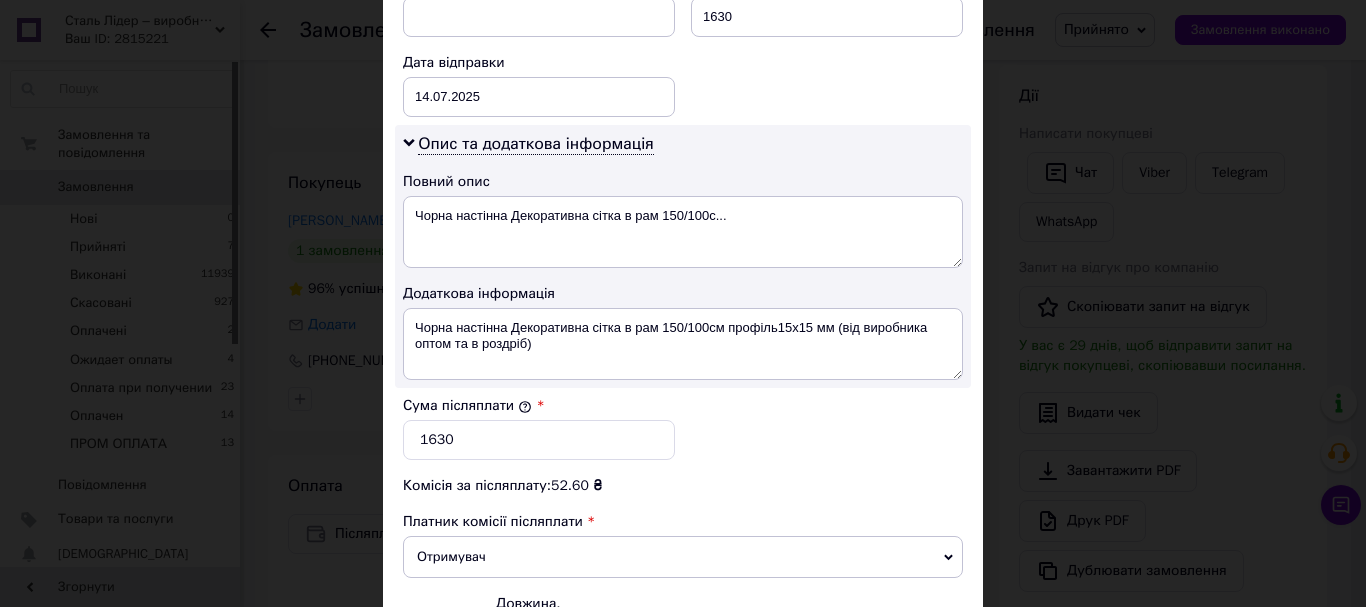 scroll, scrollTop: 1100, scrollLeft: 0, axis: vertical 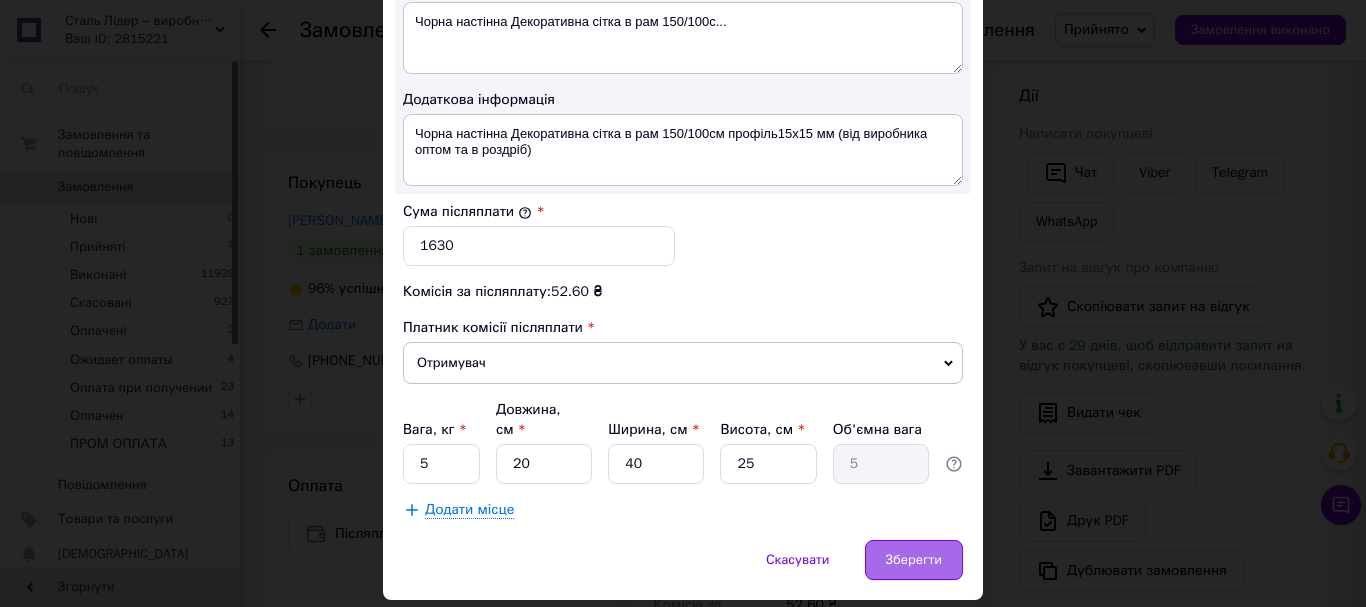click on "Зберегти" at bounding box center [914, 560] 